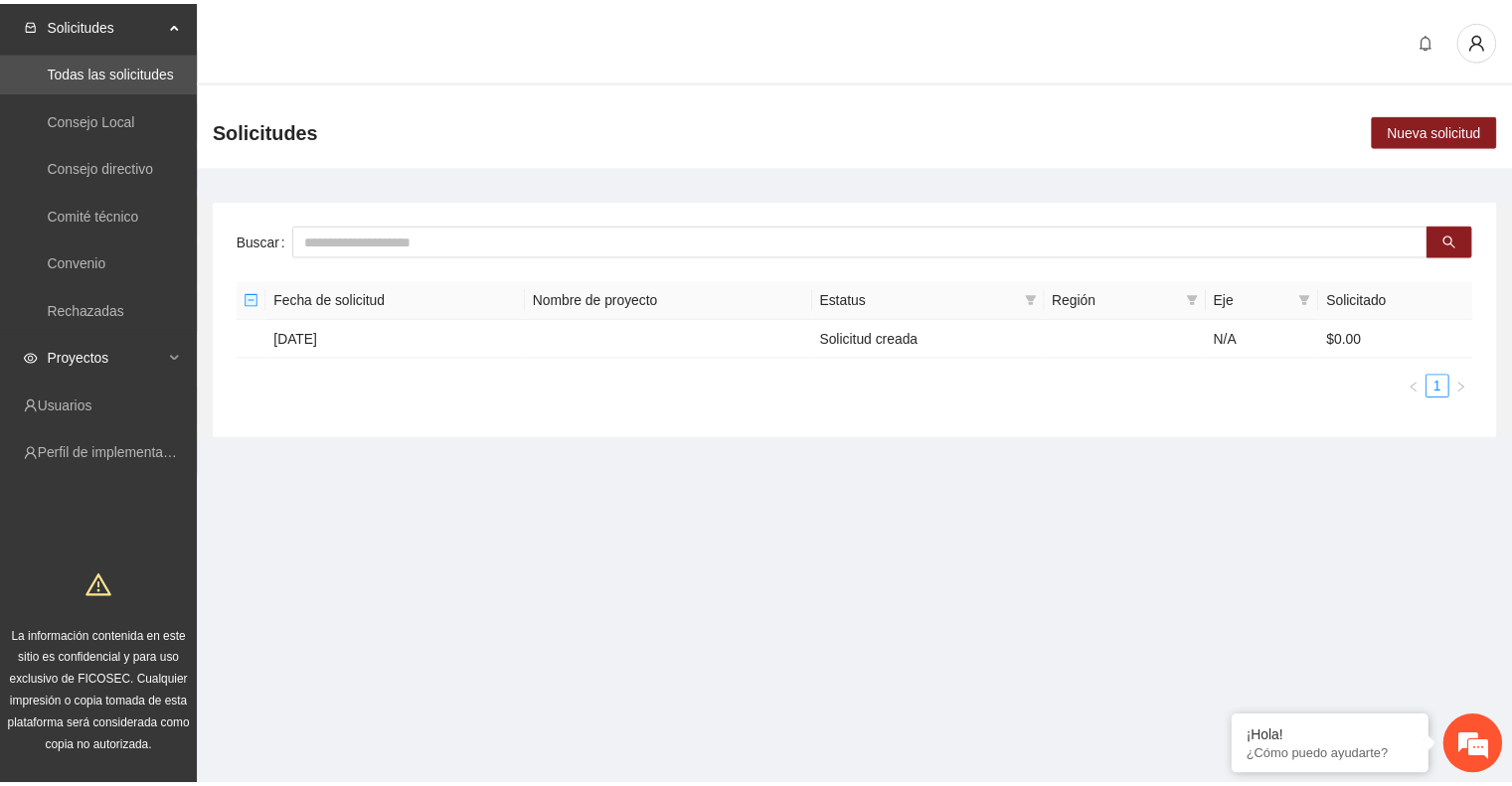 scroll, scrollTop: 0, scrollLeft: 0, axis: both 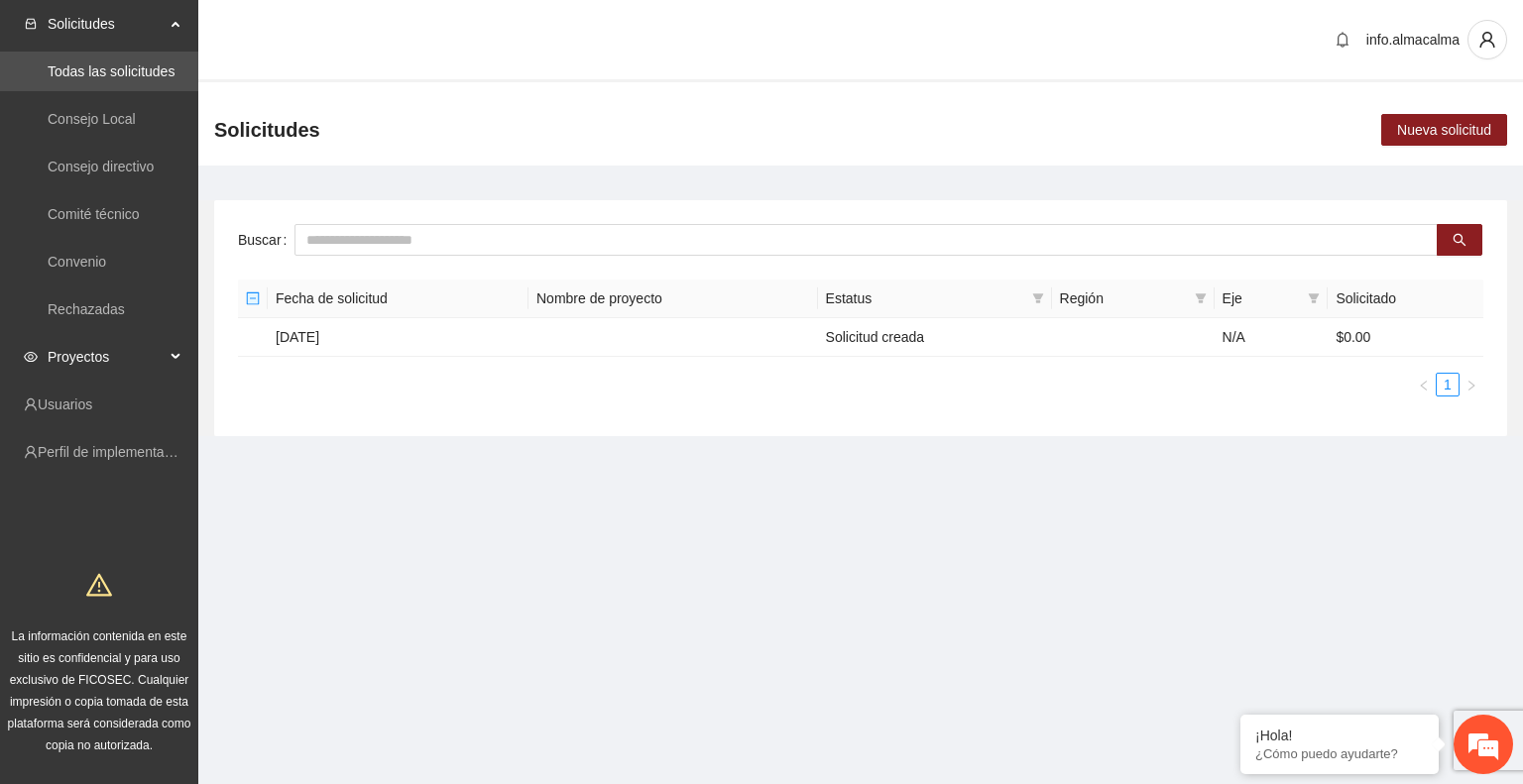 click on "Proyectos" at bounding box center [106, 357] 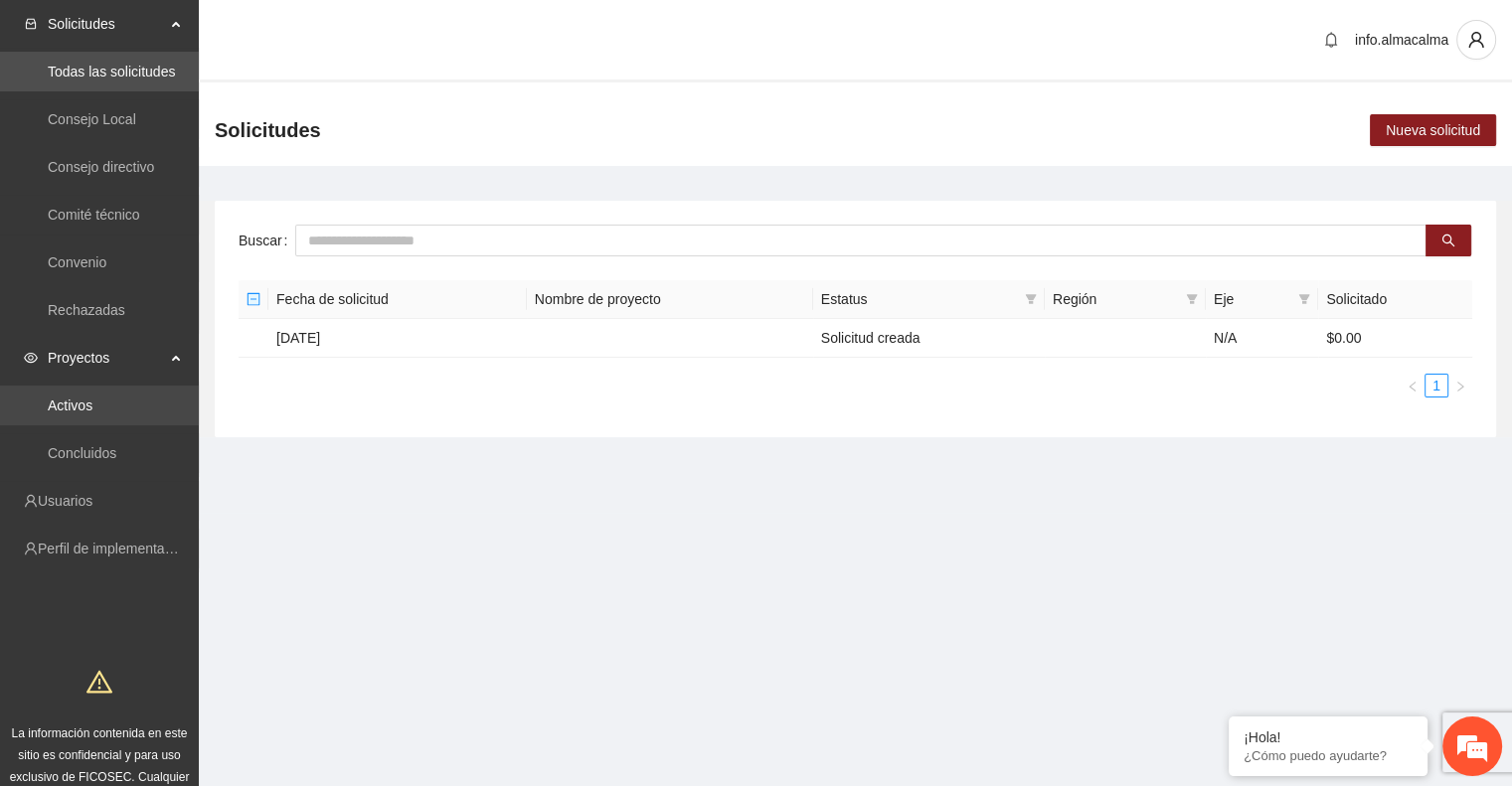click on "Activos" at bounding box center (70, 405) 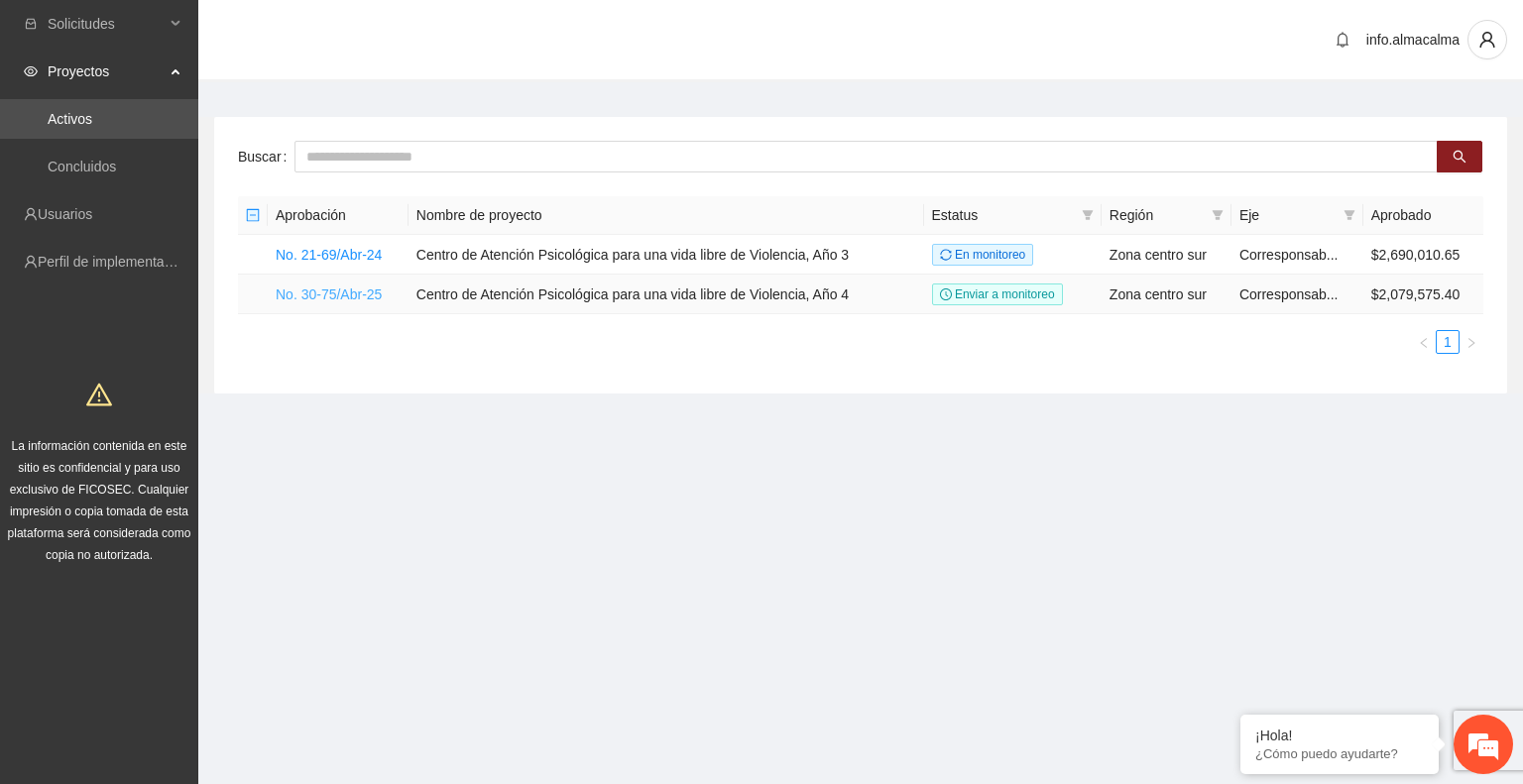 click on "No. 30-75/Abr-25" at bounding box center [328, 294] 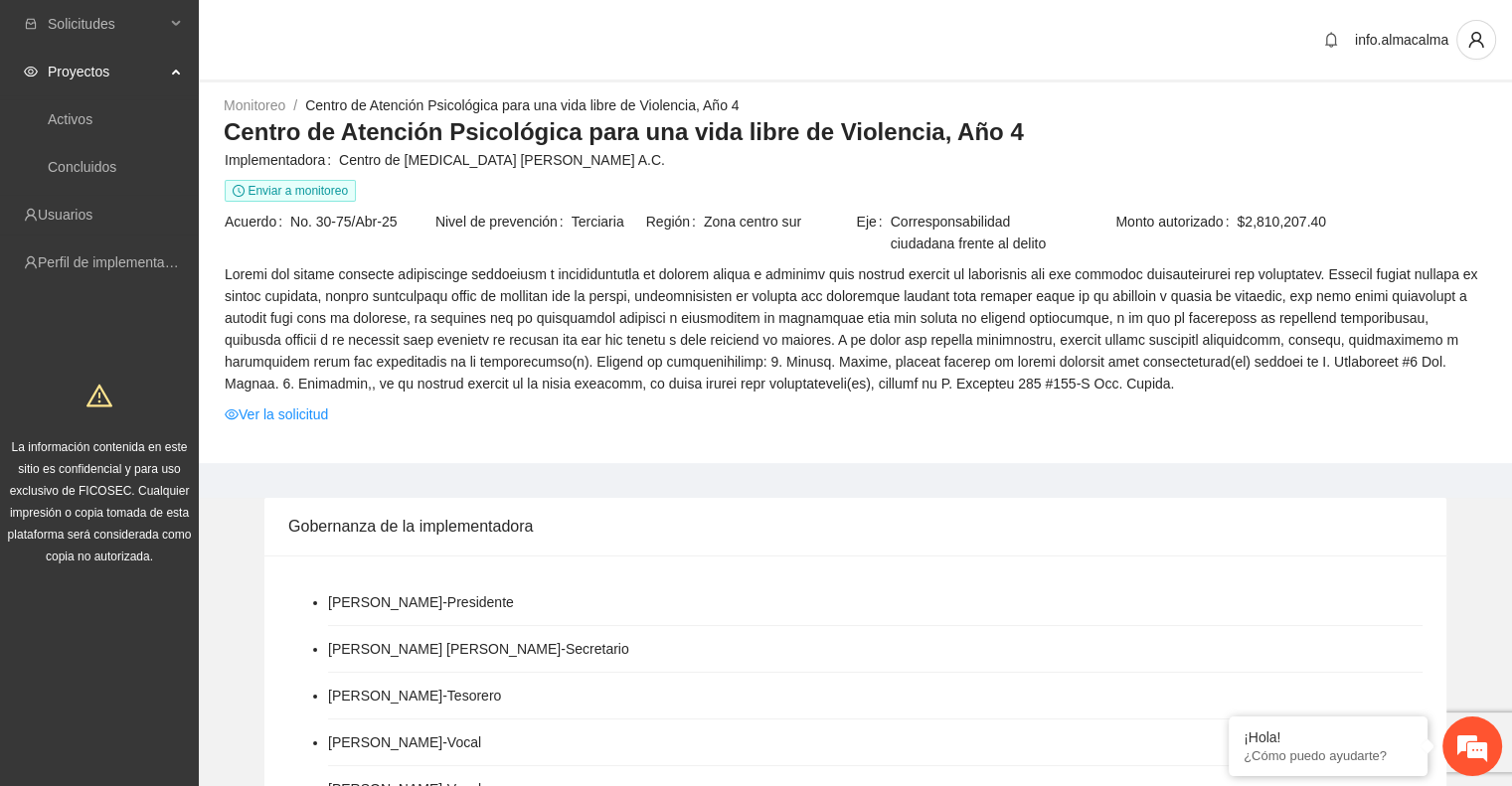 scroll, scrollTop: 0, scrollLeft: 0, axis: both 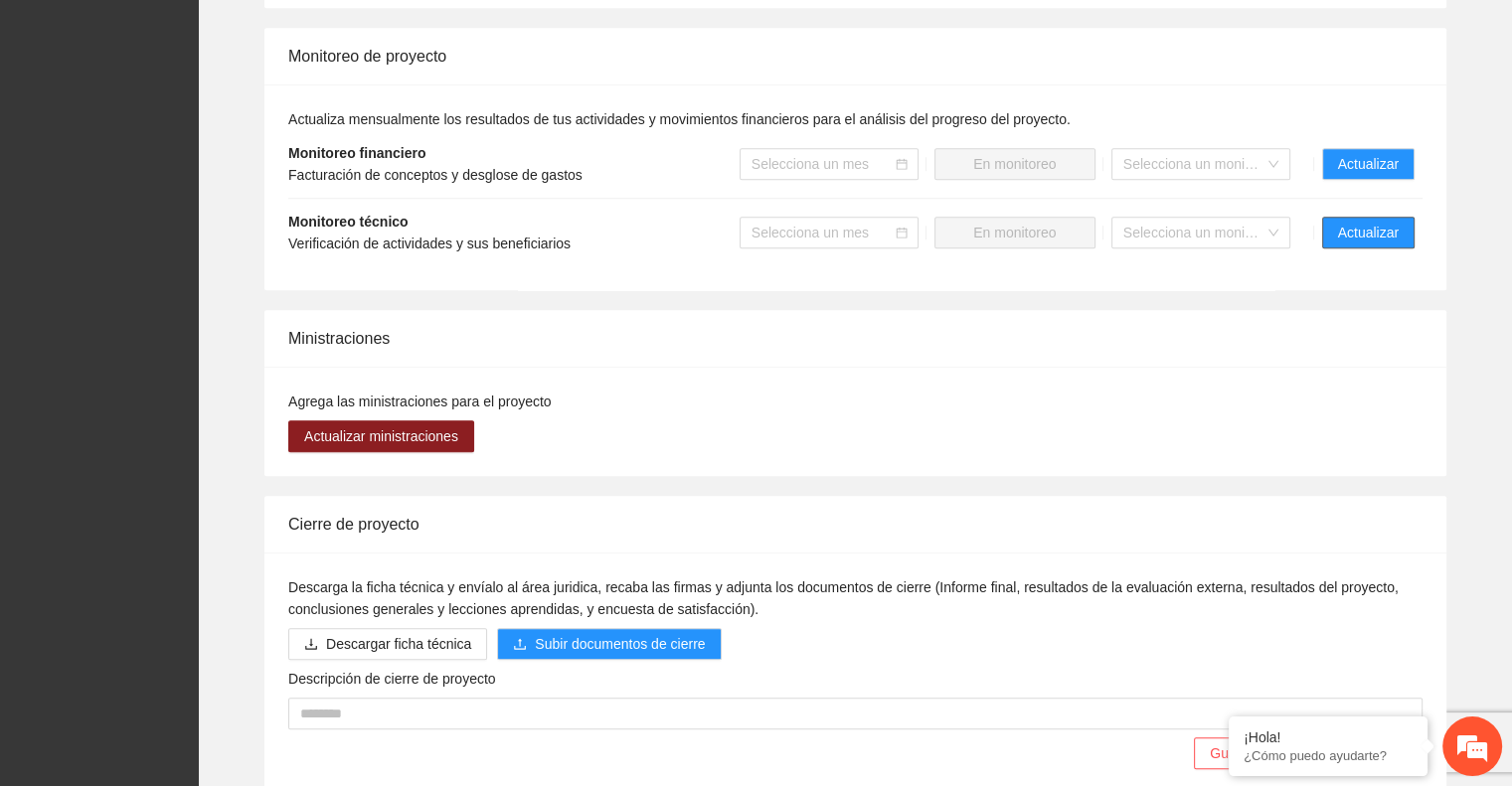 click on "Actualizar" at bounding box center (1368, 233) 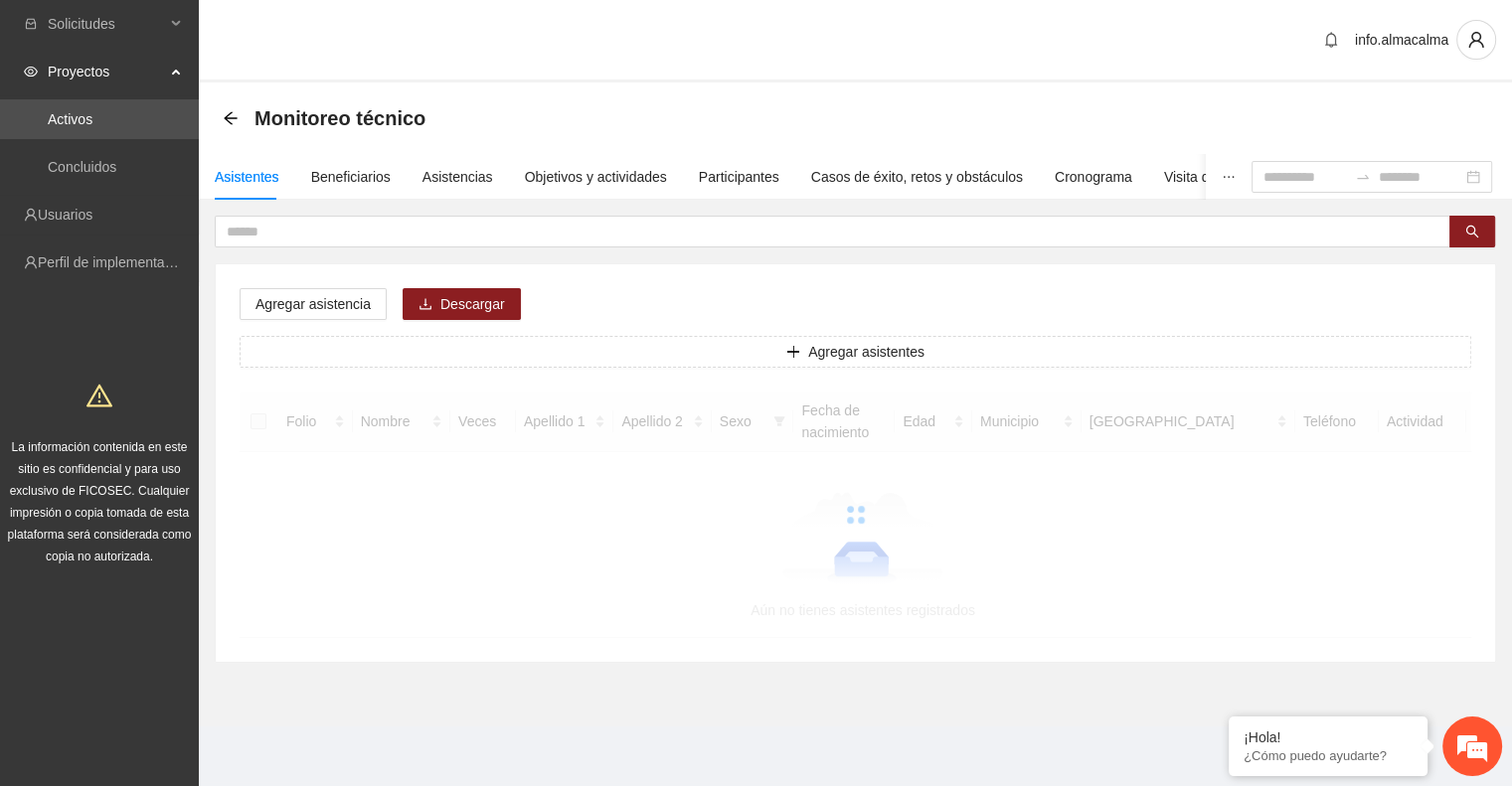 scroll, scrollTop: 0, scrollLeft: 0, axis: both 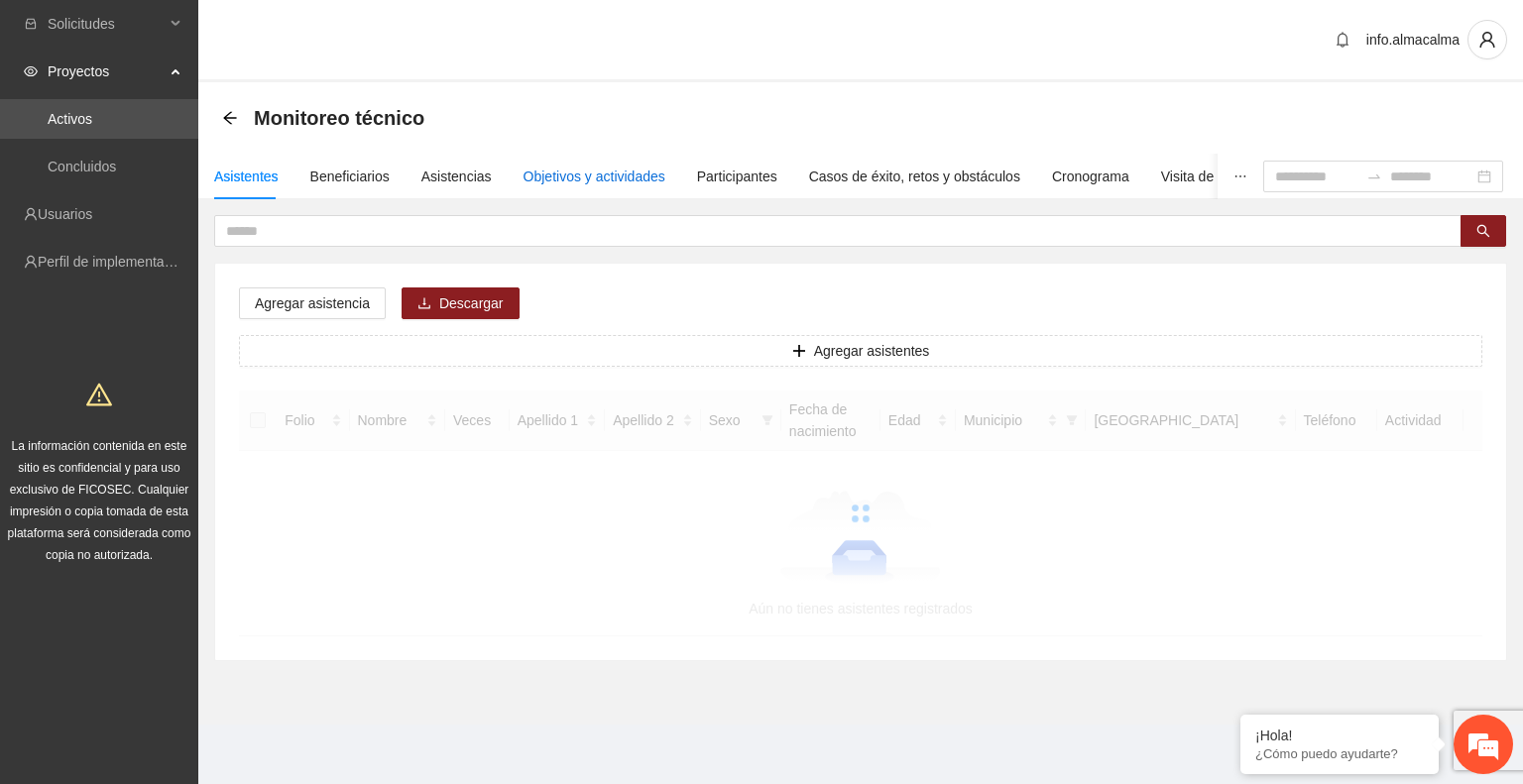 click on "Objetivos y actividades" at bounding box center (594, 176) 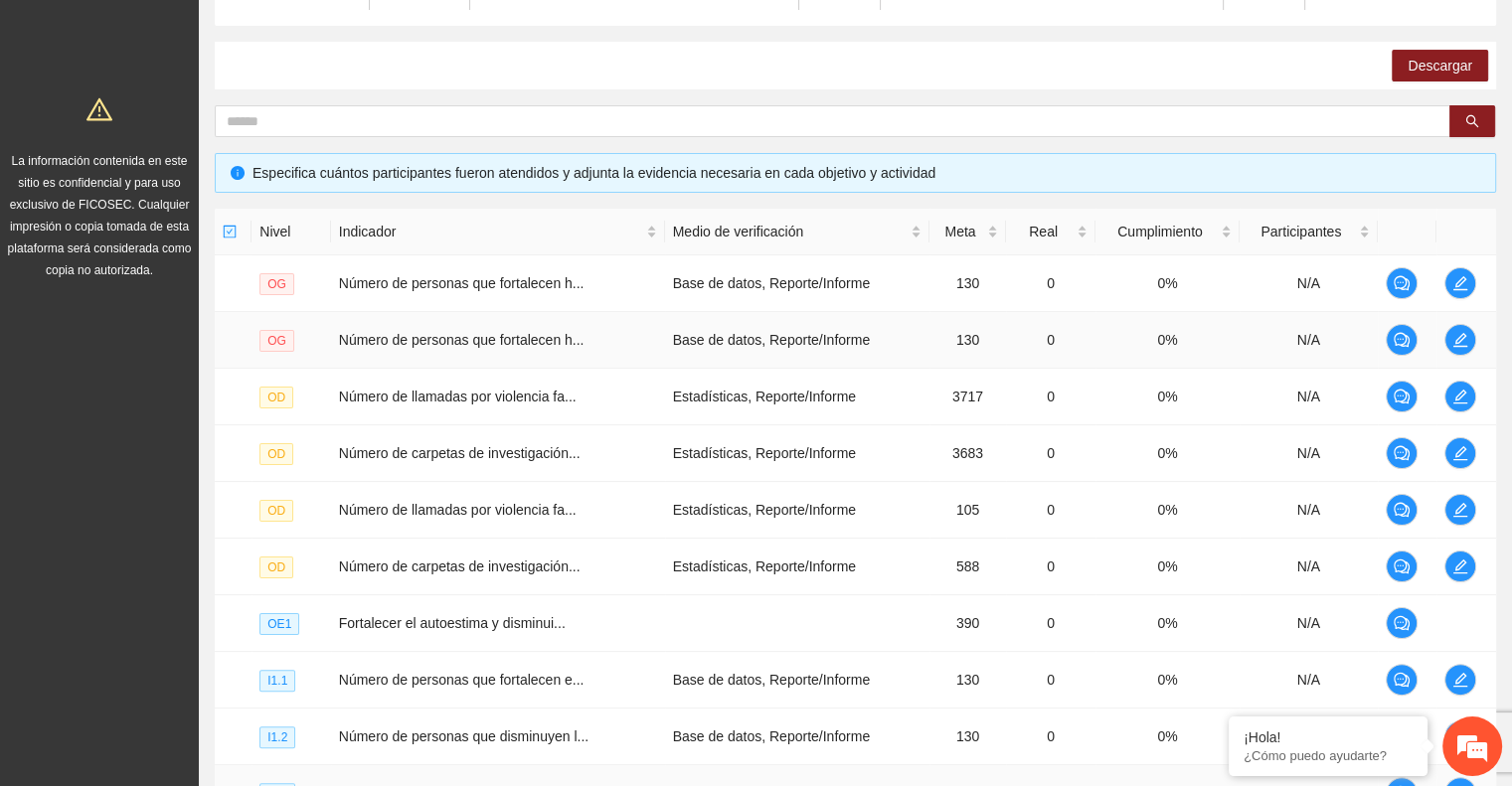 scroll, scrollTop: 509, scrollLeft: 0, axis: vertical 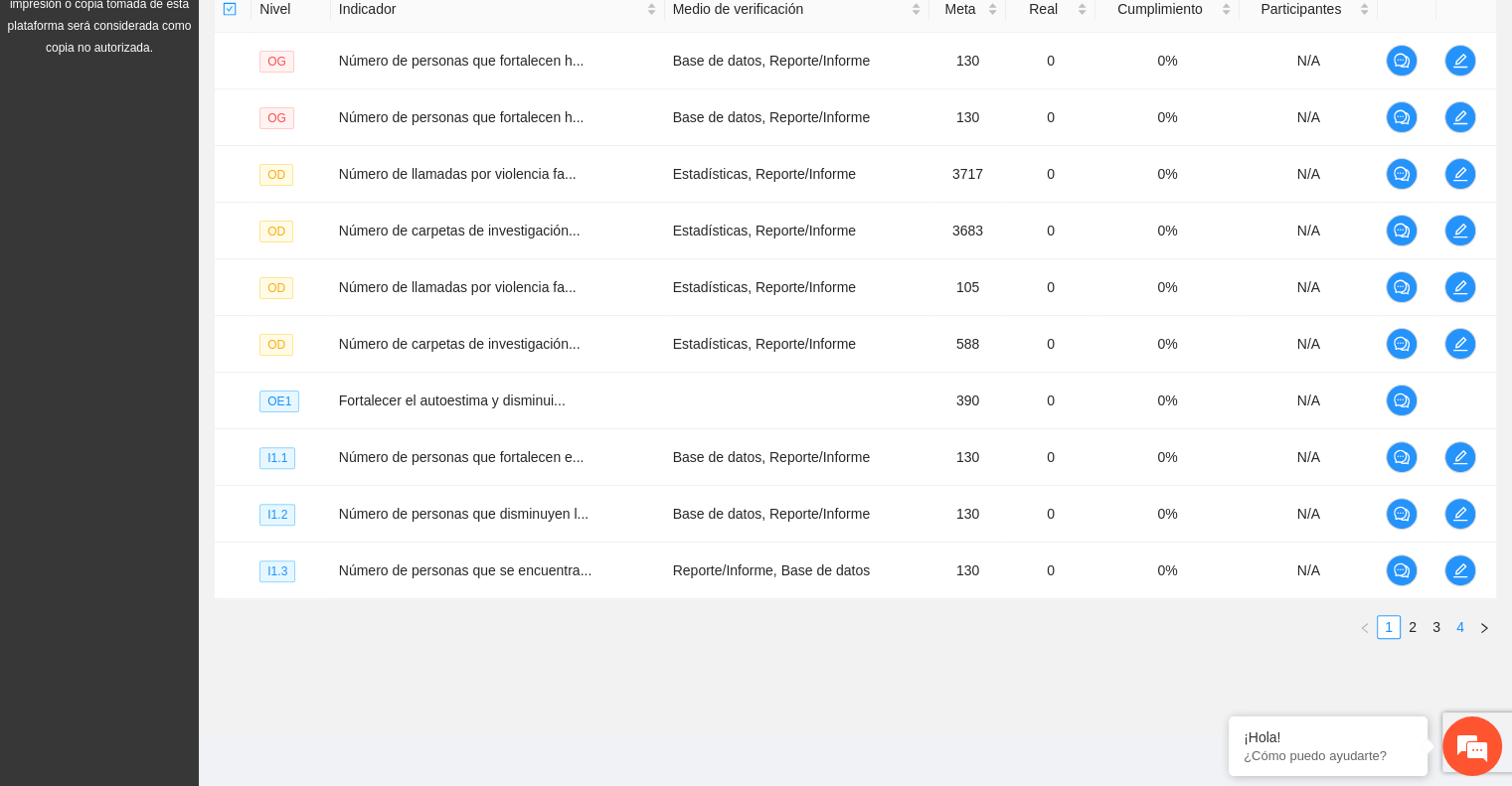 click on "4" at bounding box center [1460, 627] 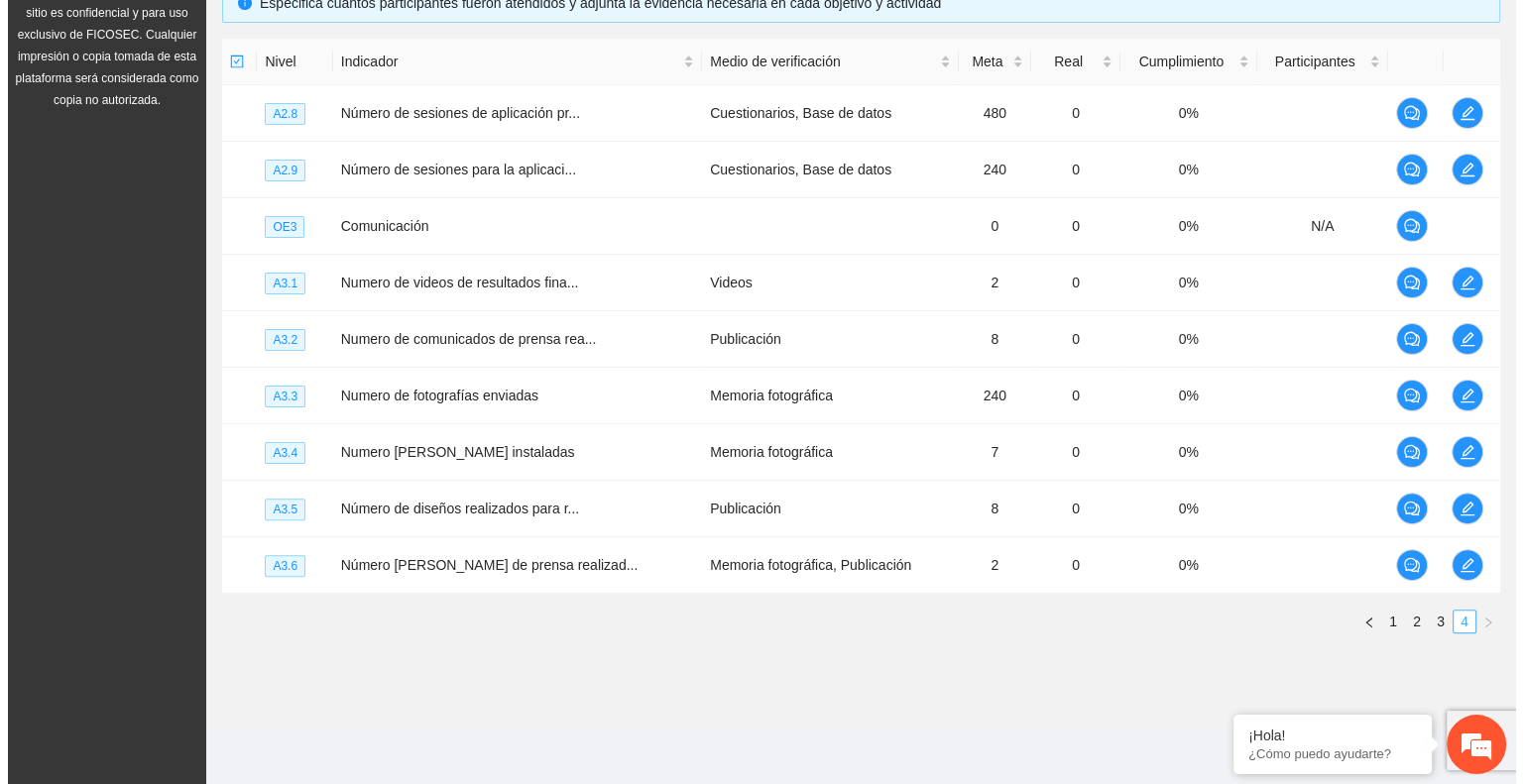 scroll, scrollTop: 452, scrollLeft: 0, axis: vertical 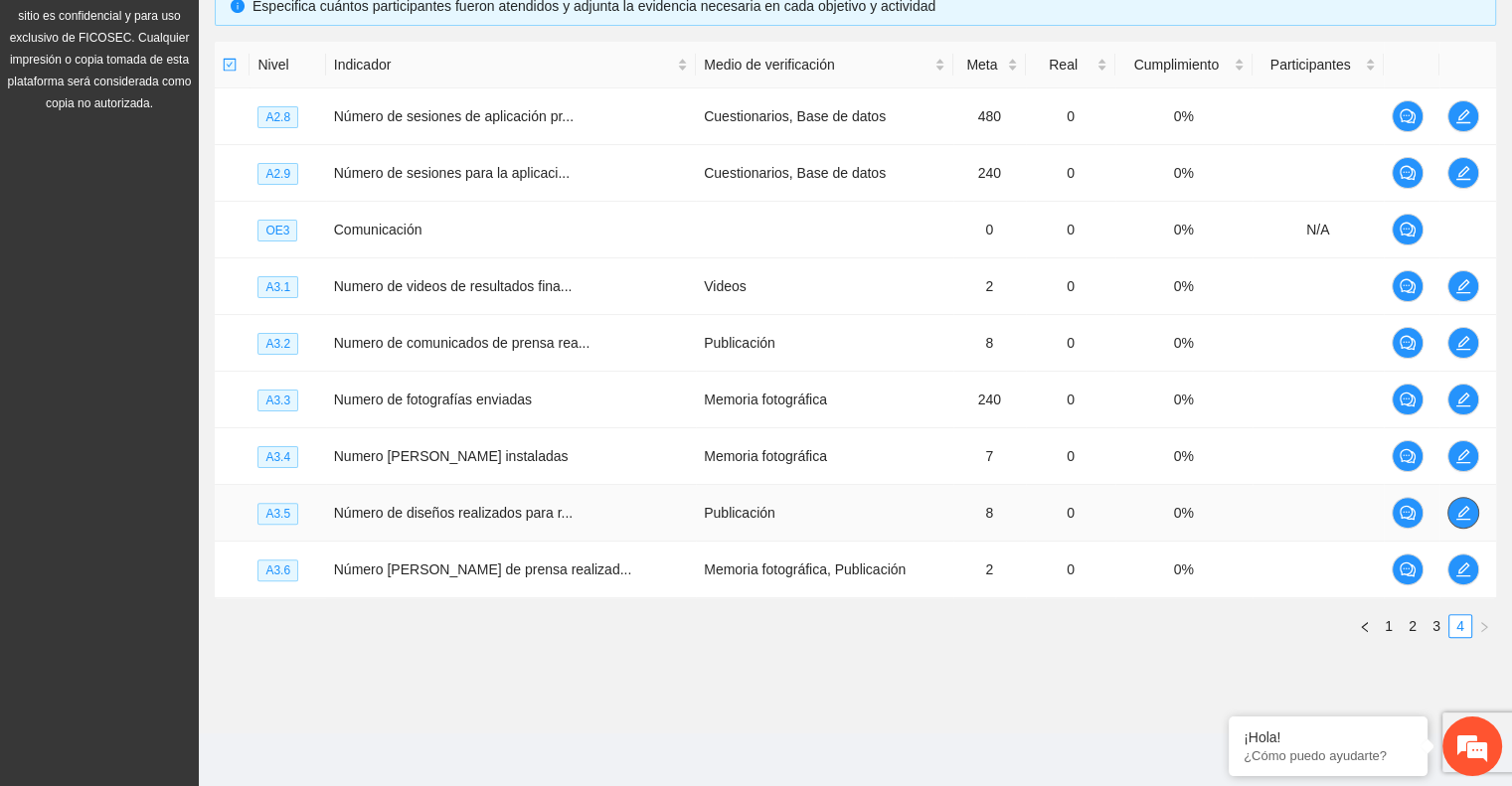 click 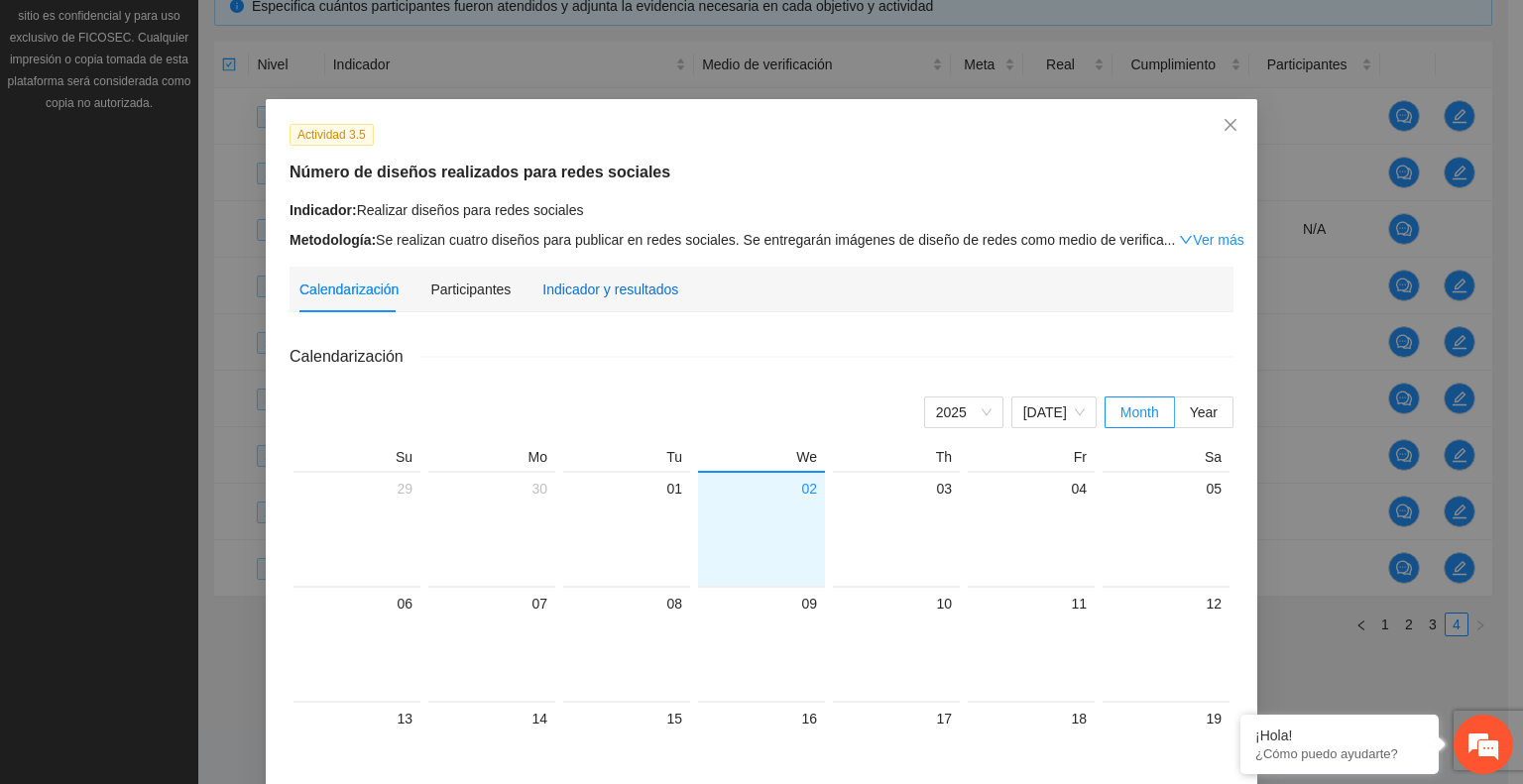 click on "Indicador y resultados" at bounding box center [610, 289] 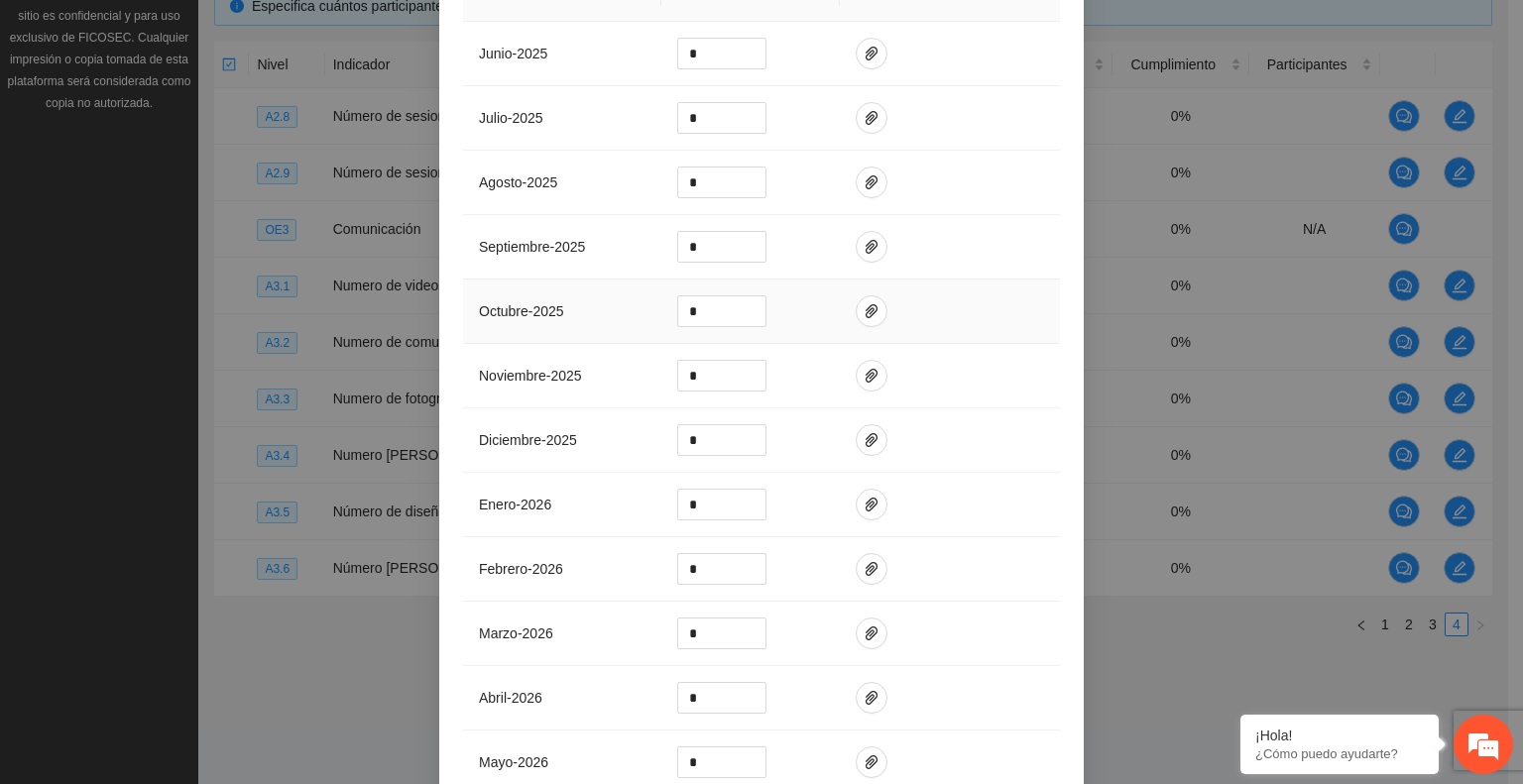 scroll, scrollTop: 297, scrollLeft: 0, axis: vertical 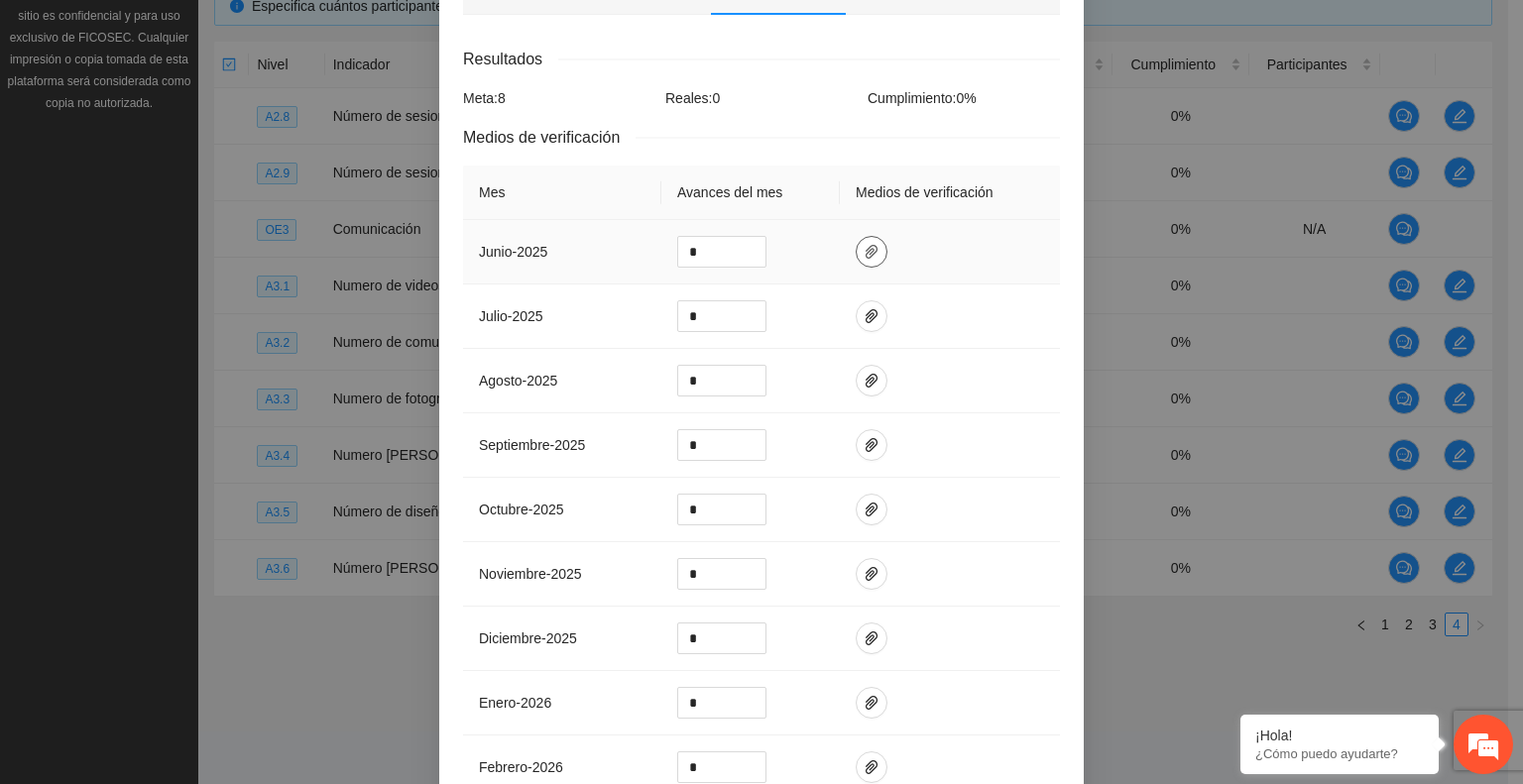 click 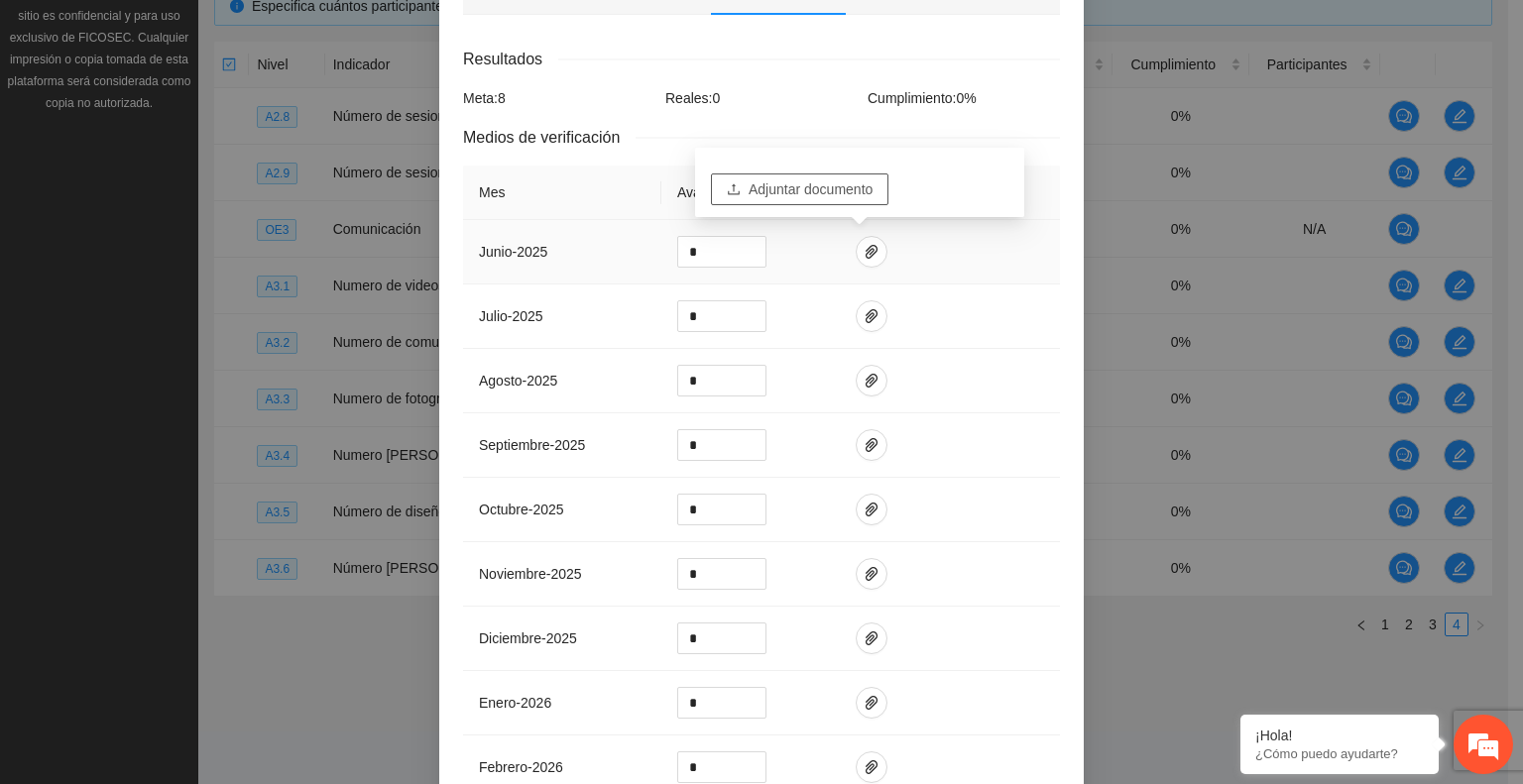 click on "Adjuntar documento" at bounding box center (810, 189) 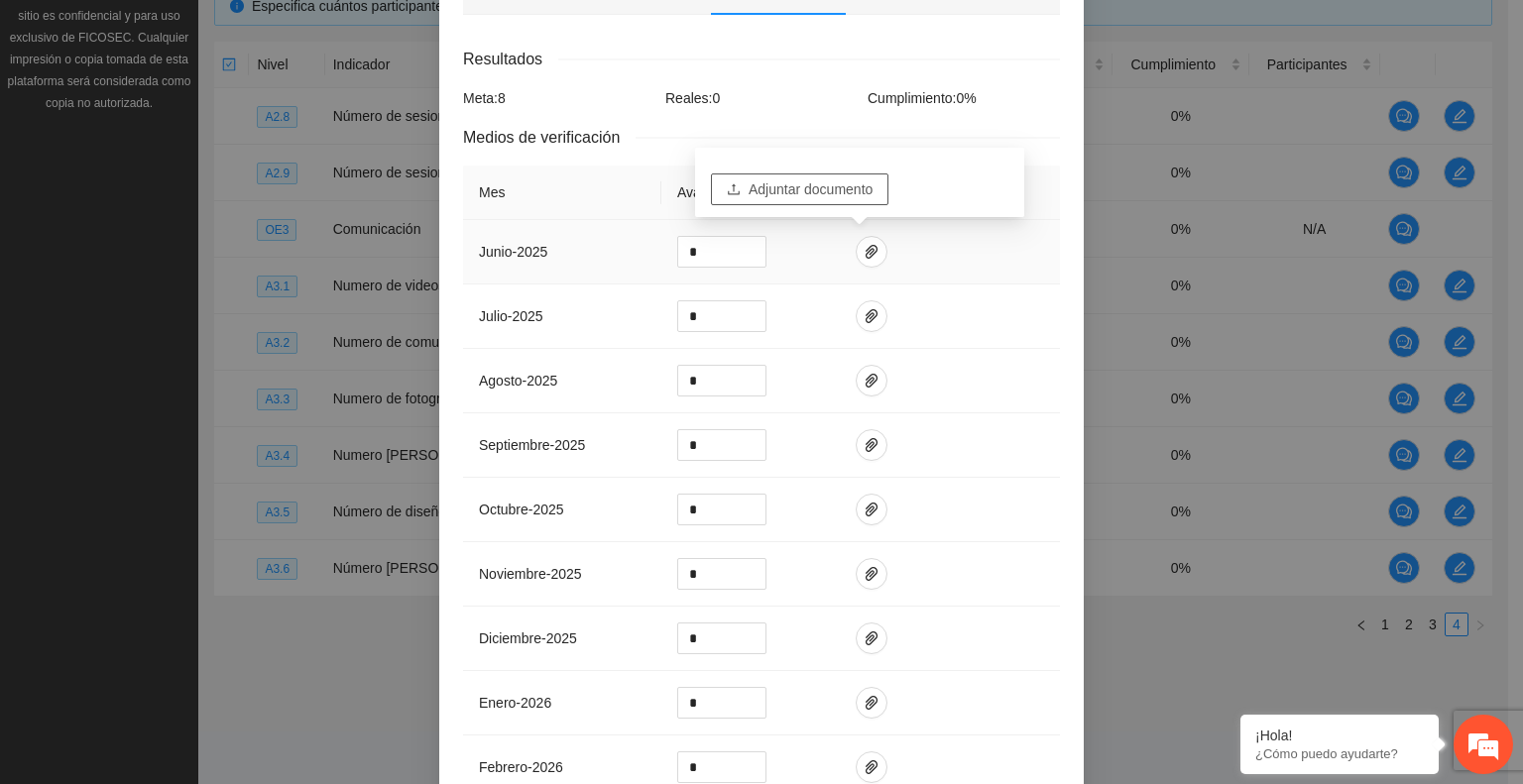click on "Adjuntar documento" at bounding box center [810, 189] 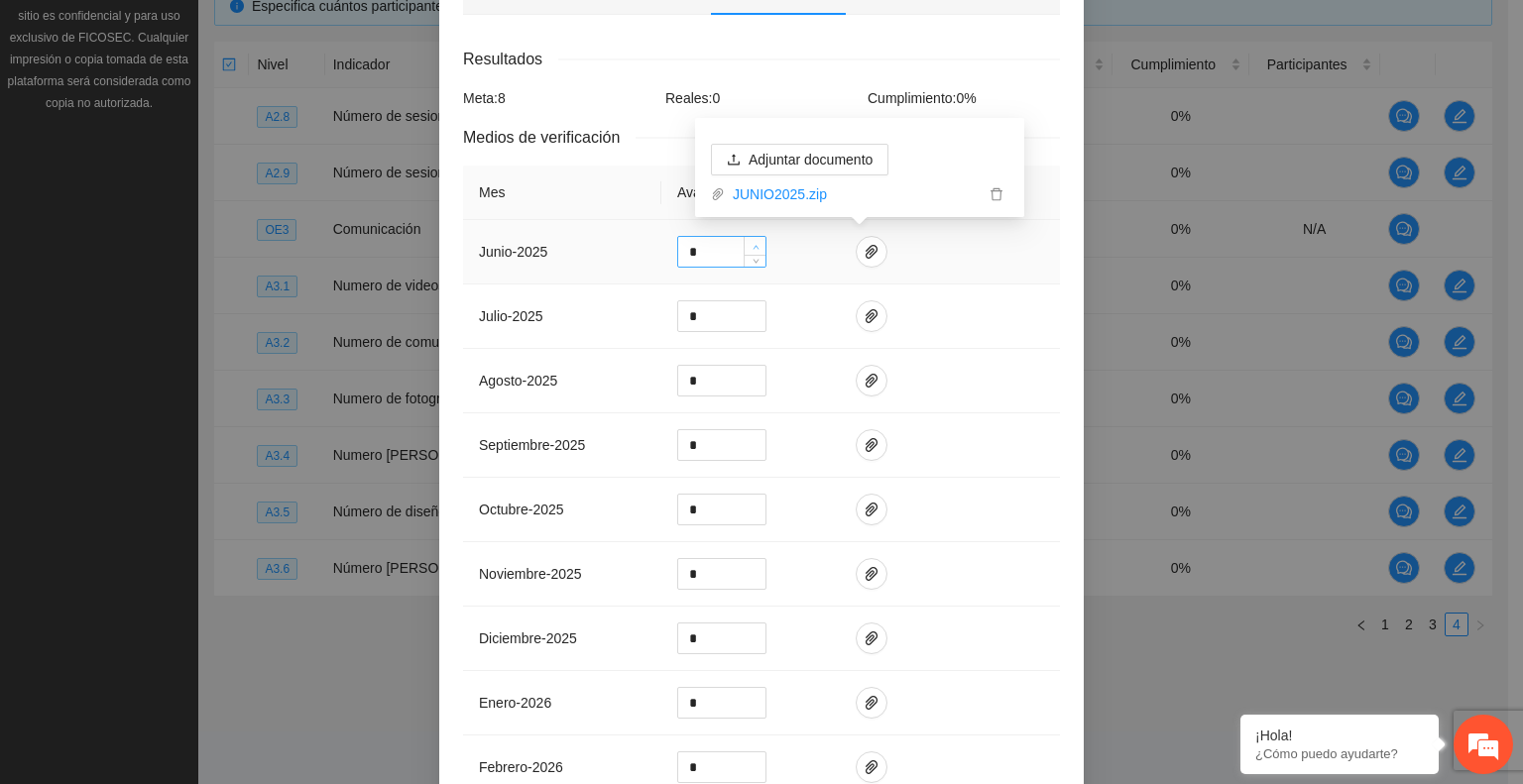 click 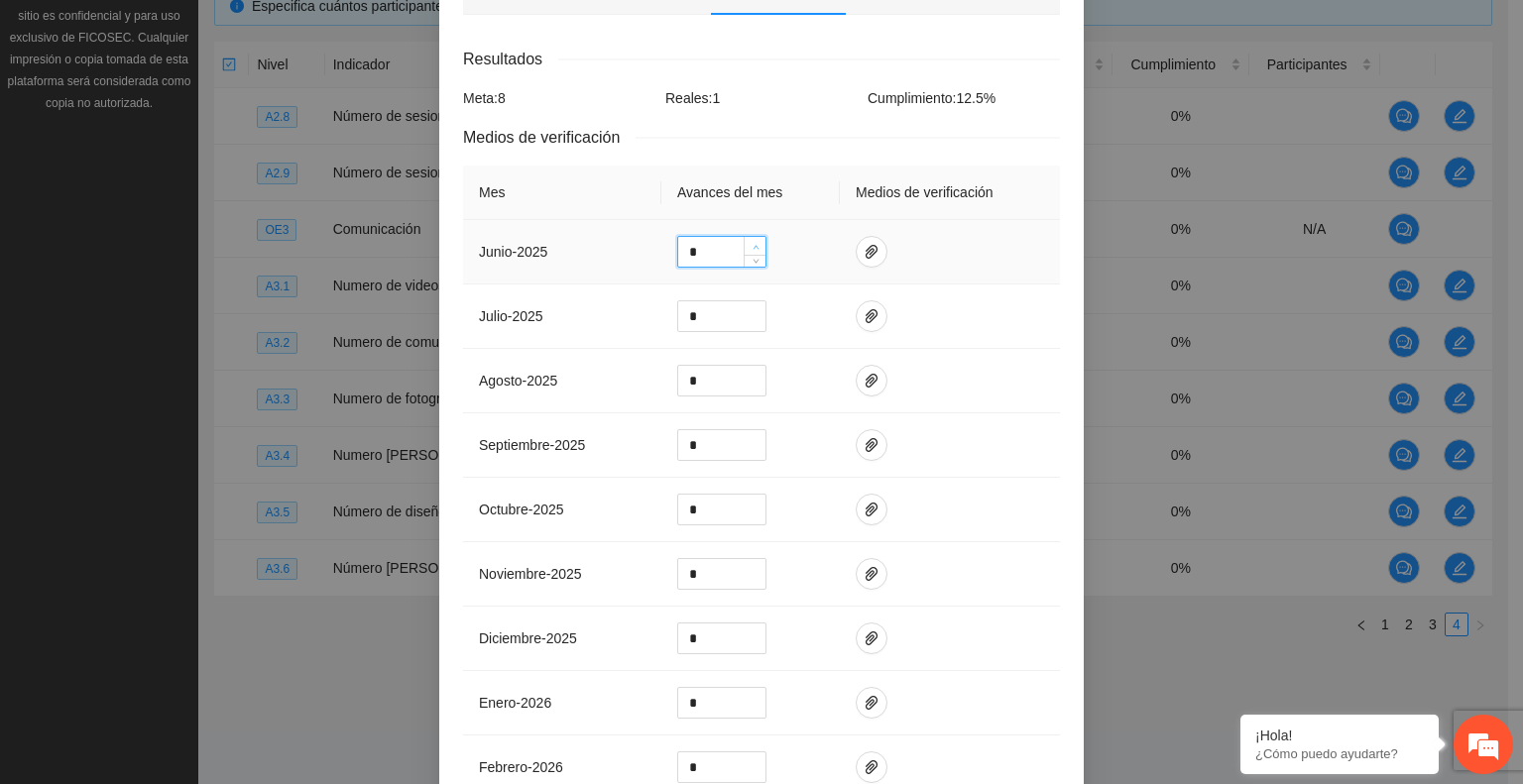 type on "*" 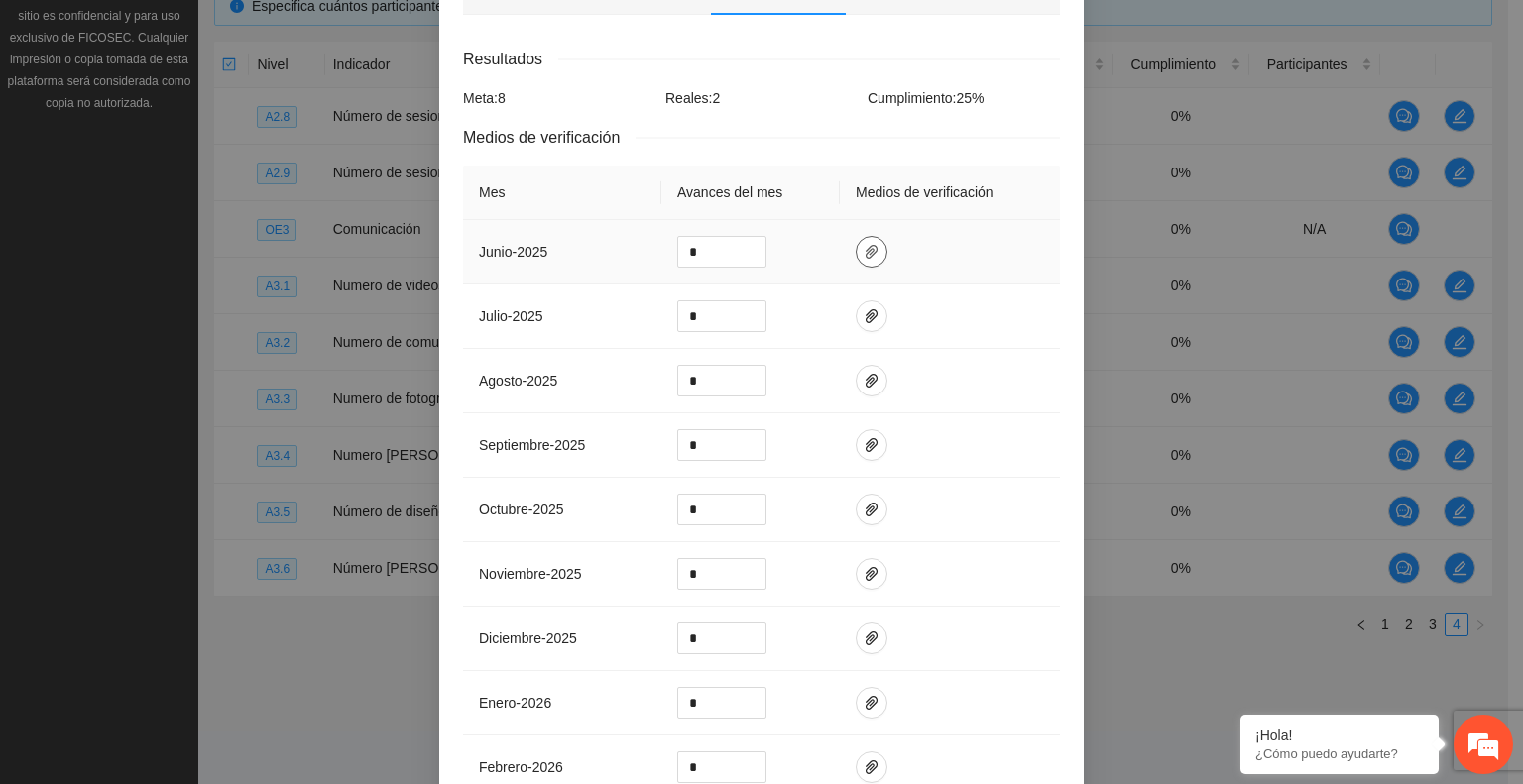 click 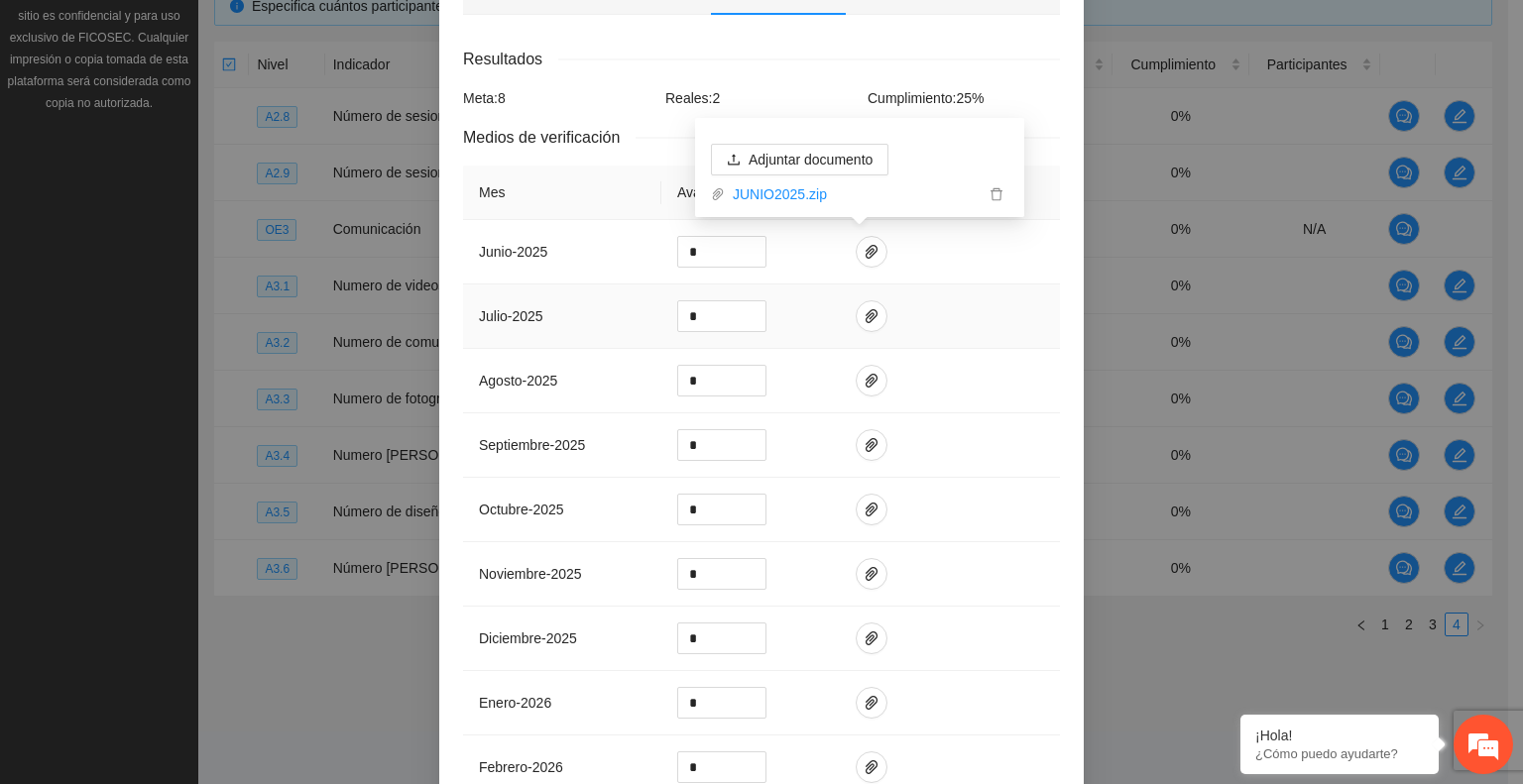 click at bounding box center (950, 316) 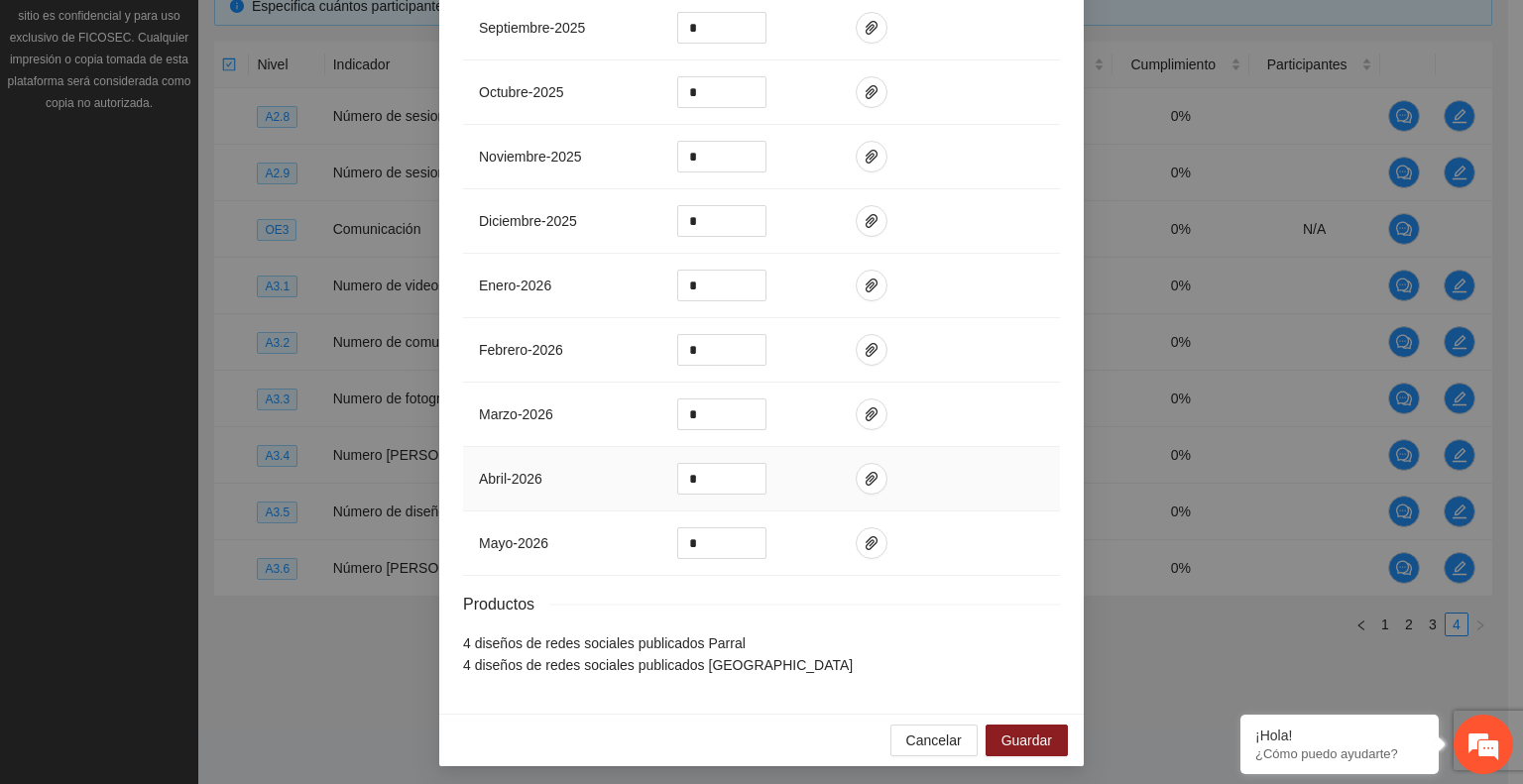 scroll, scrollTop: 718, scrollLeft: 0, axis: vertical 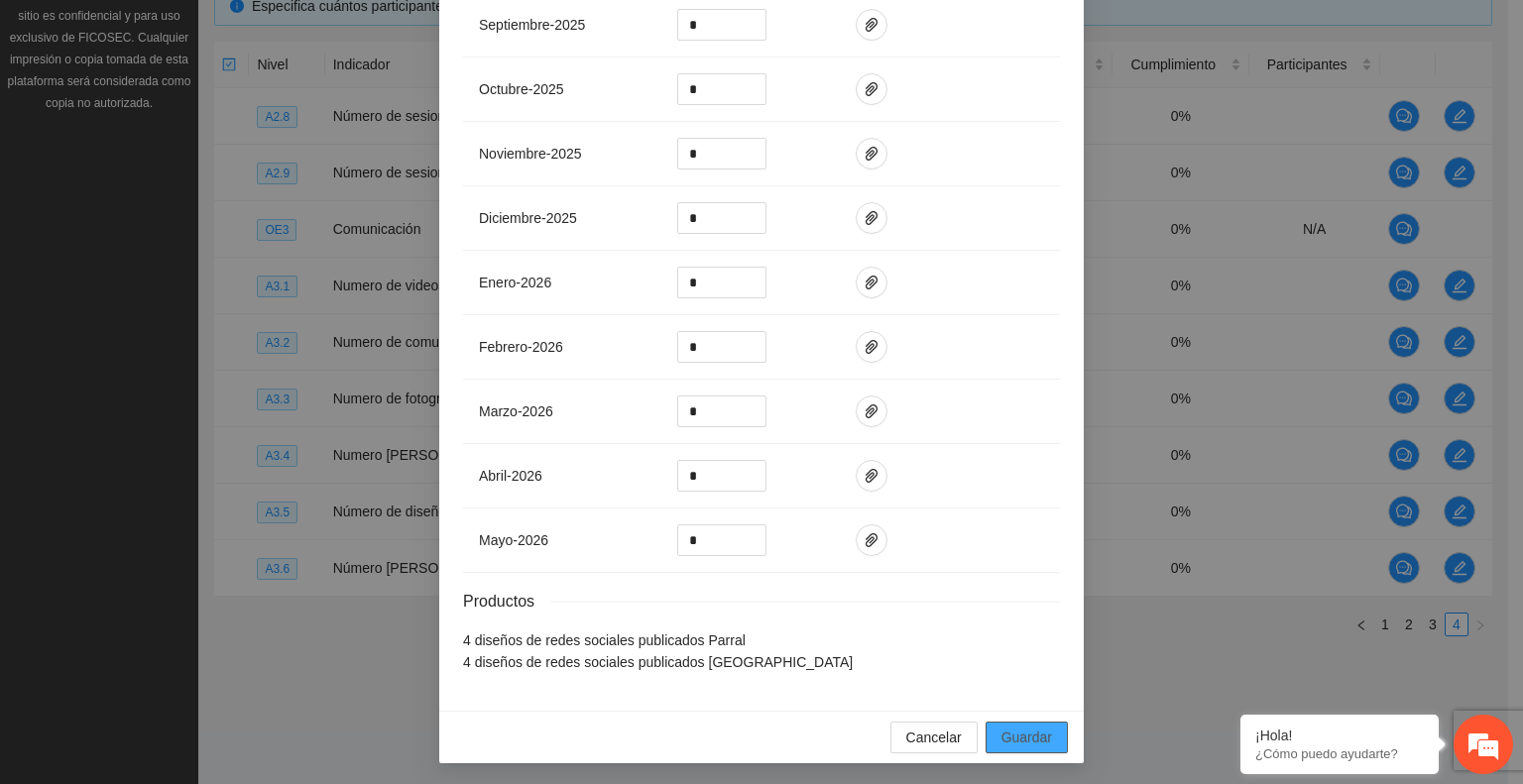 click on "Guardar" at bounding box center (1026, 737) 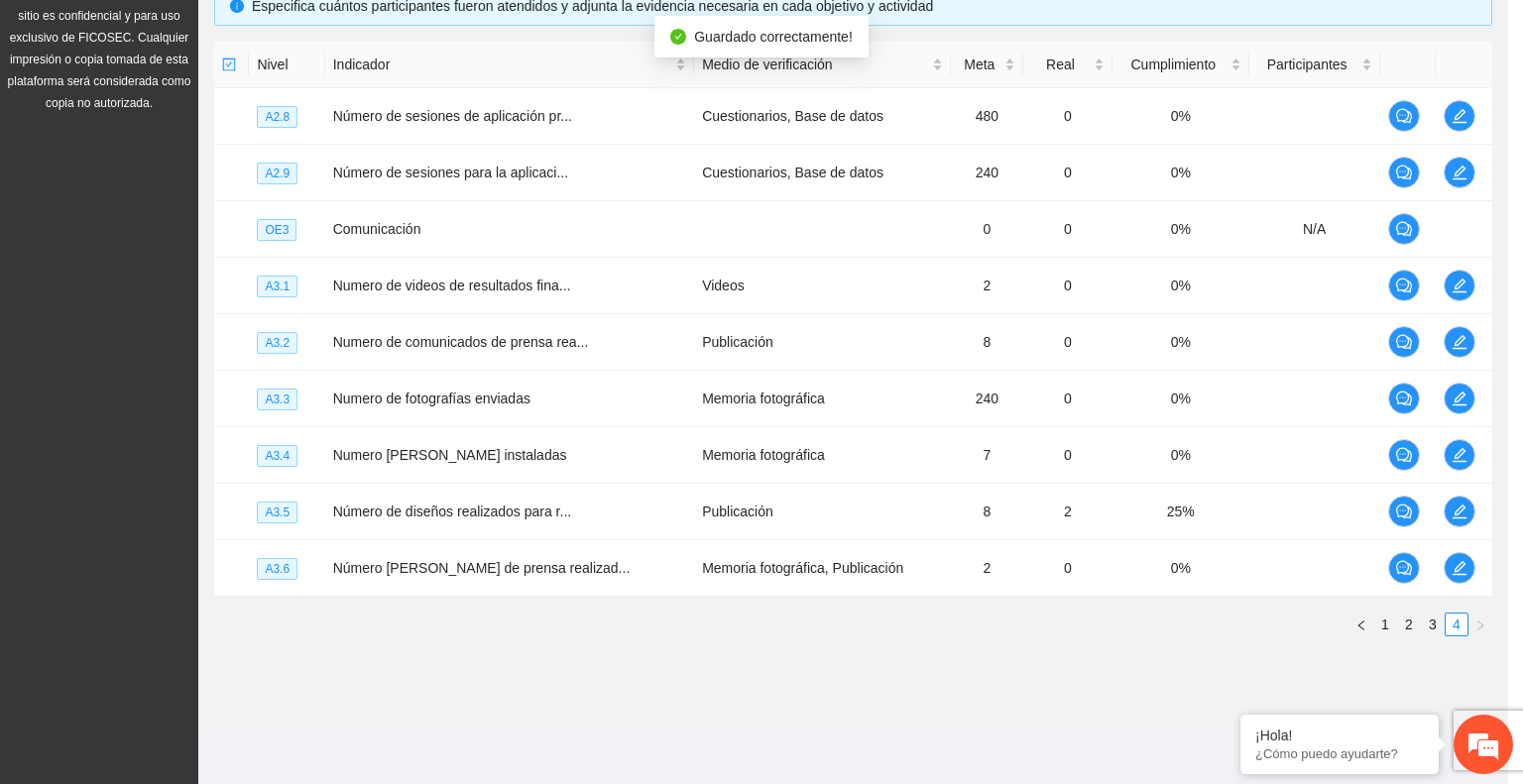 scroll, scrollTop: 618, scrollLeft: 0, axis: vertical 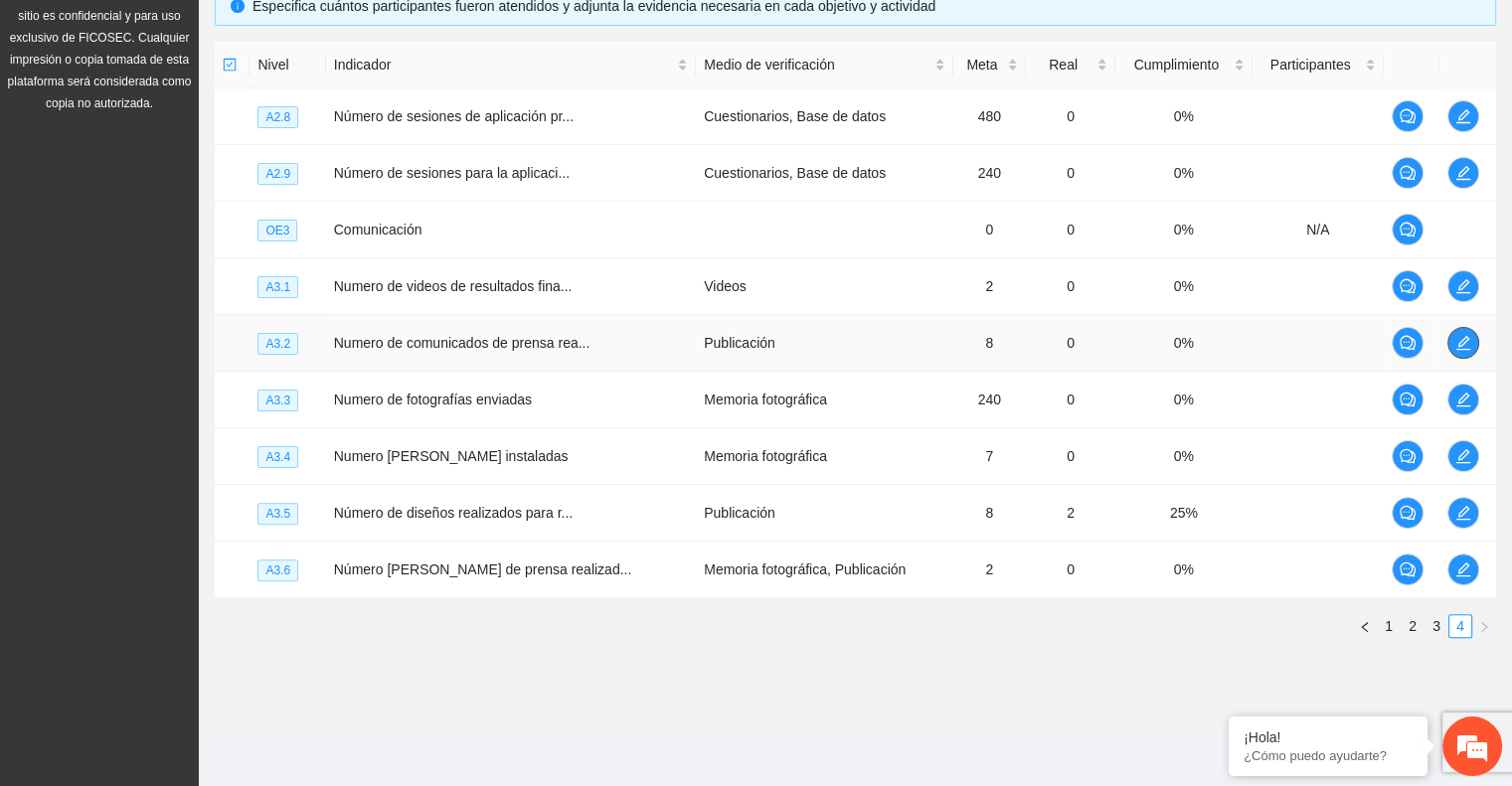click at bounding box center [1463, 343] 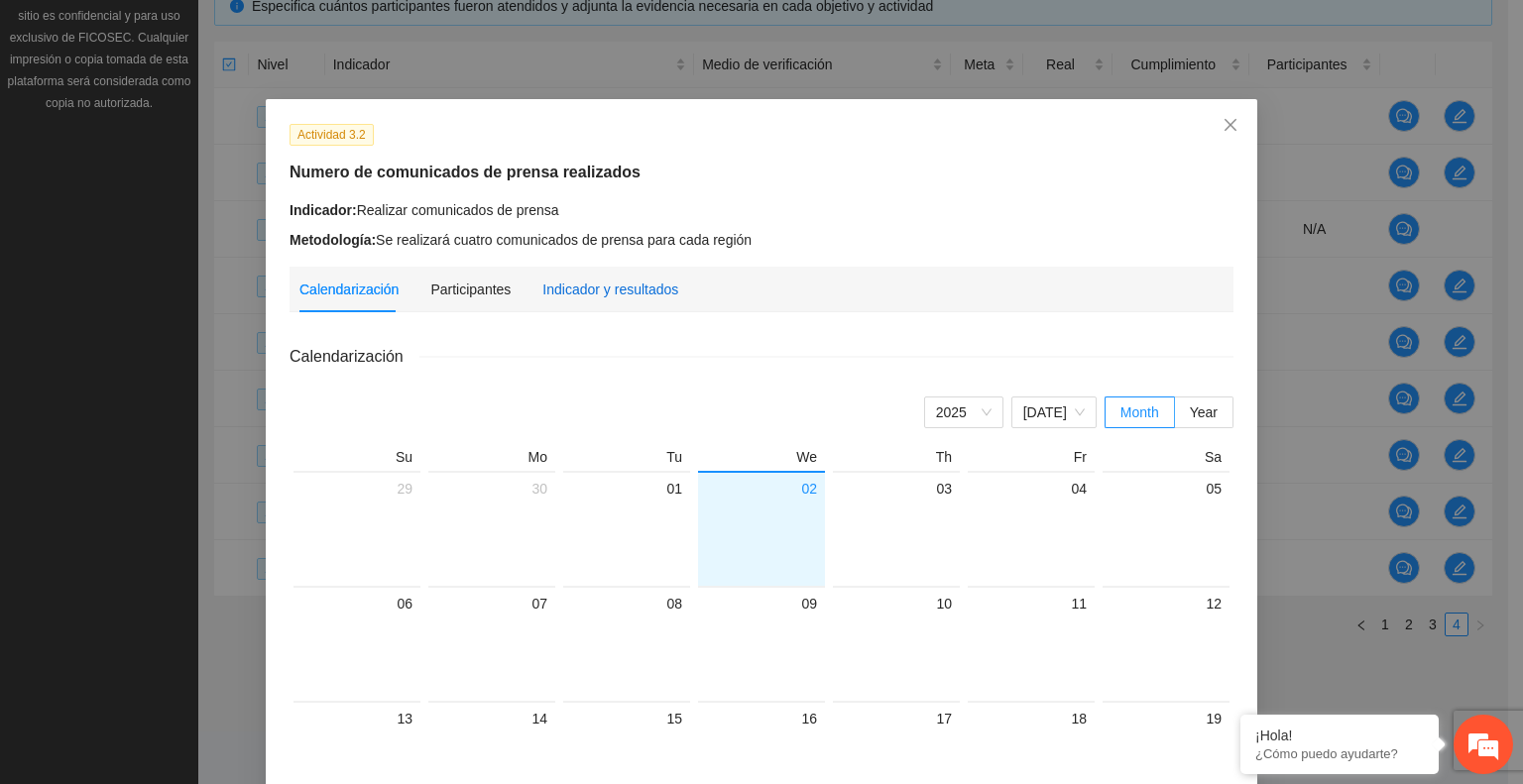 click on "Indicador y resultados" at bounding box center (610, 289) 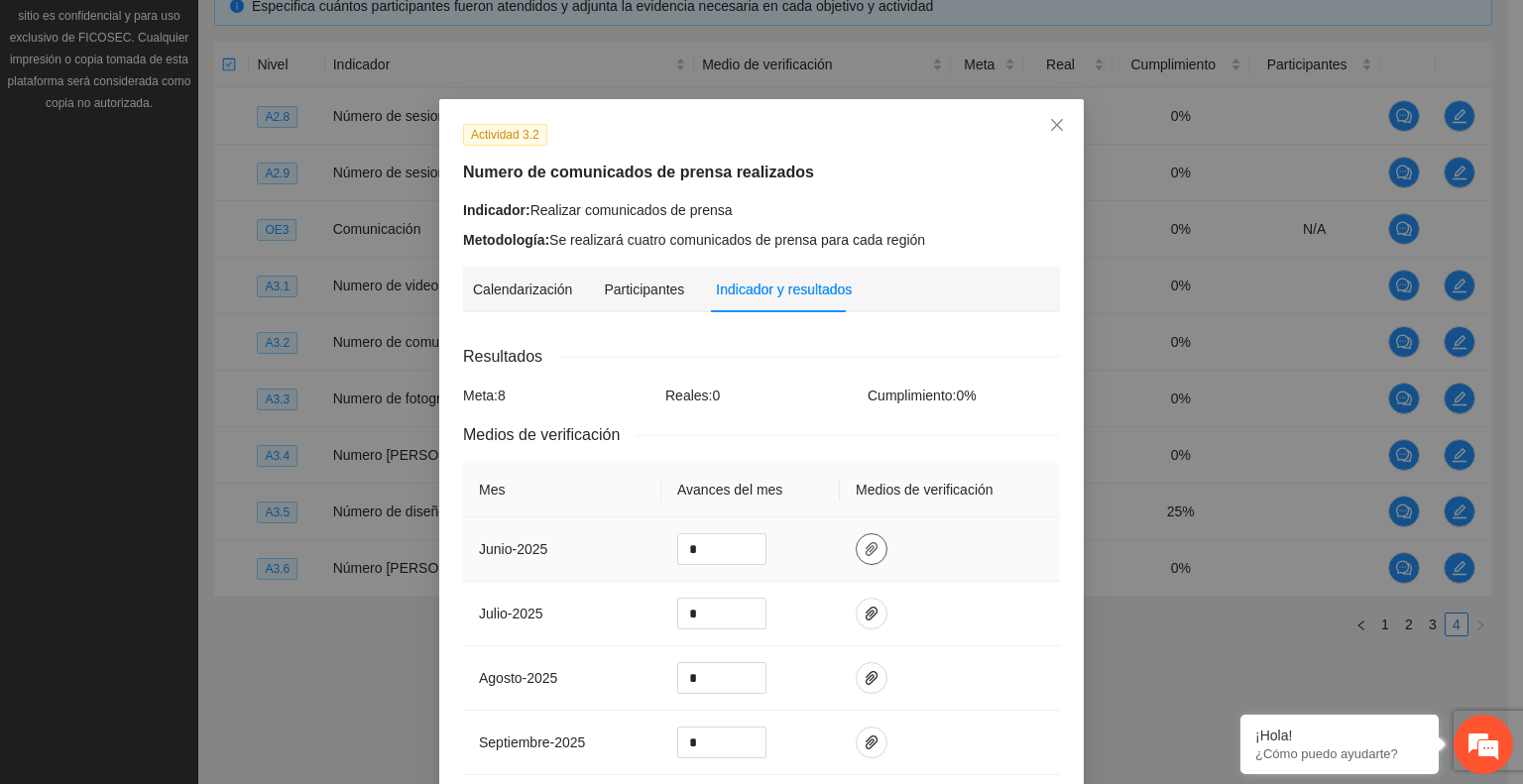 click 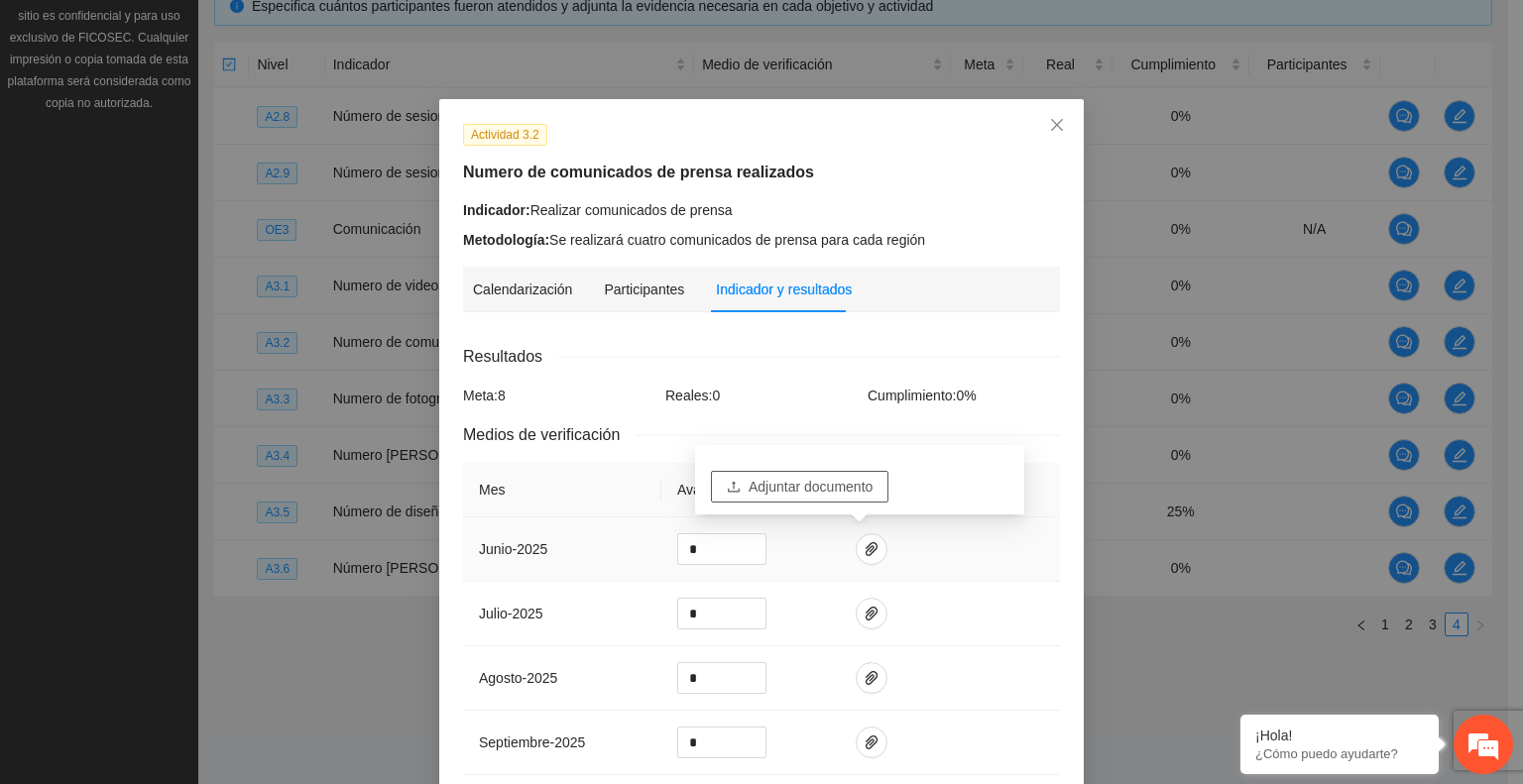 click on "Adjuntar documento" at bounding box center [810, 487] 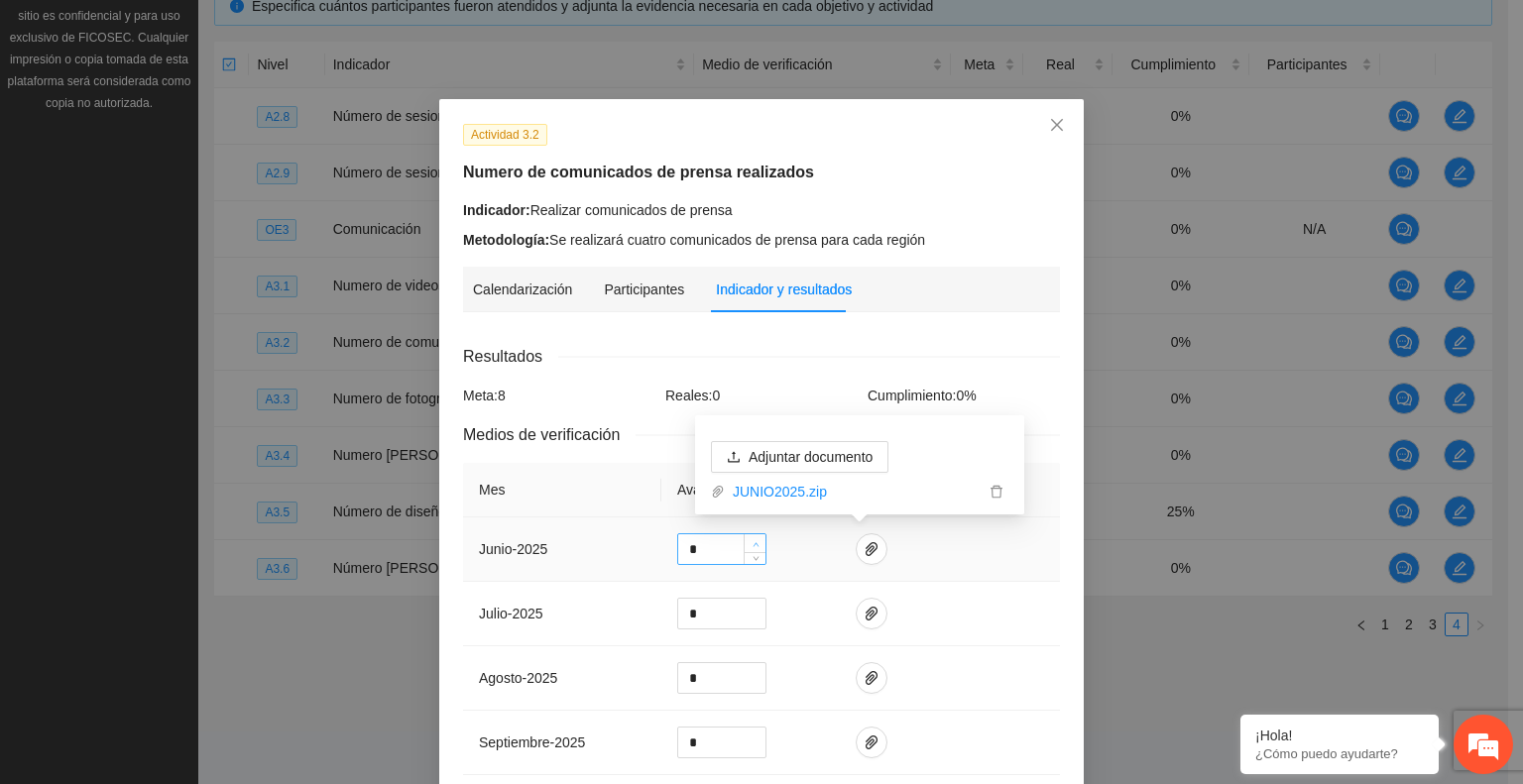 click at bounding box center (755, 543) 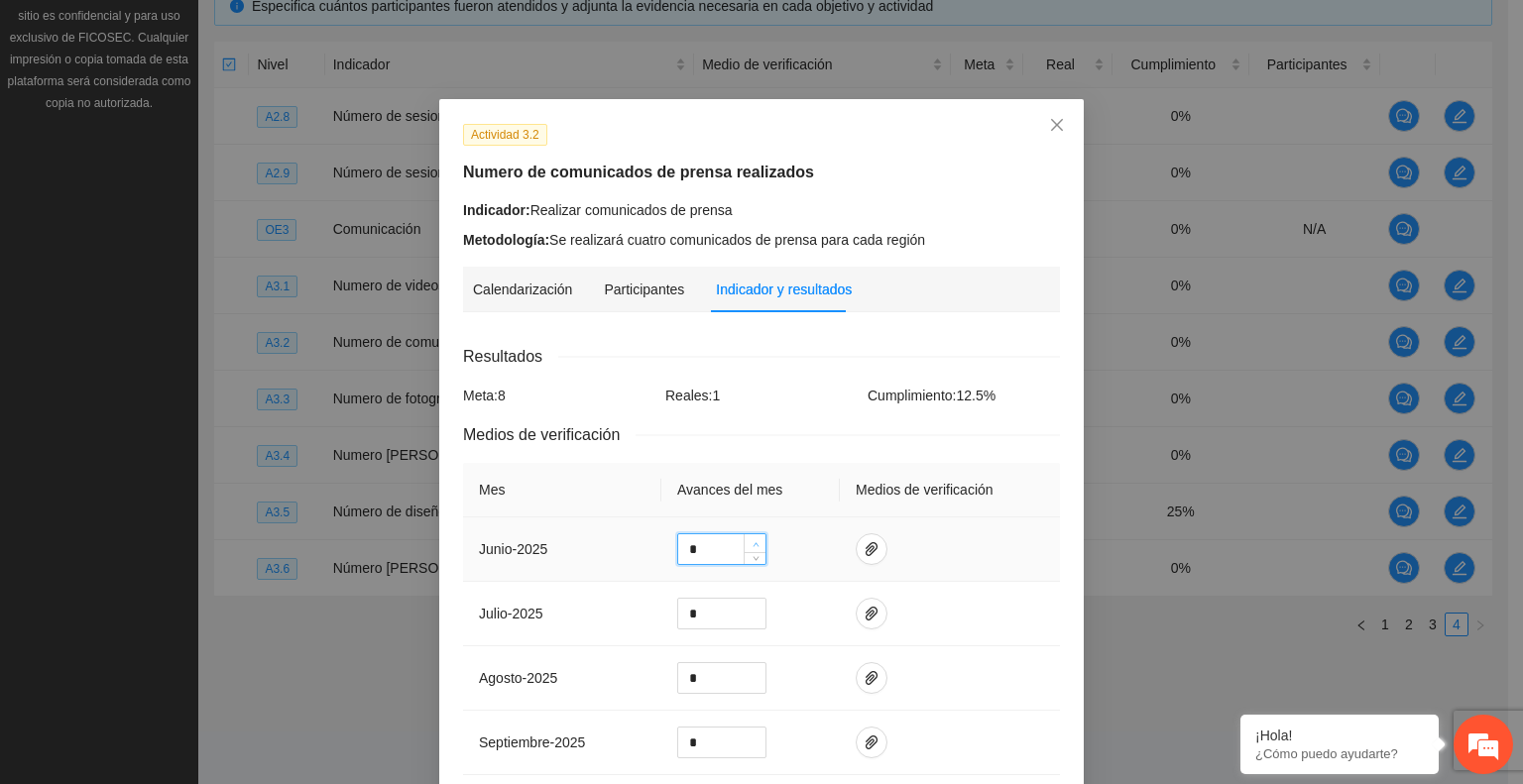 type on "*" 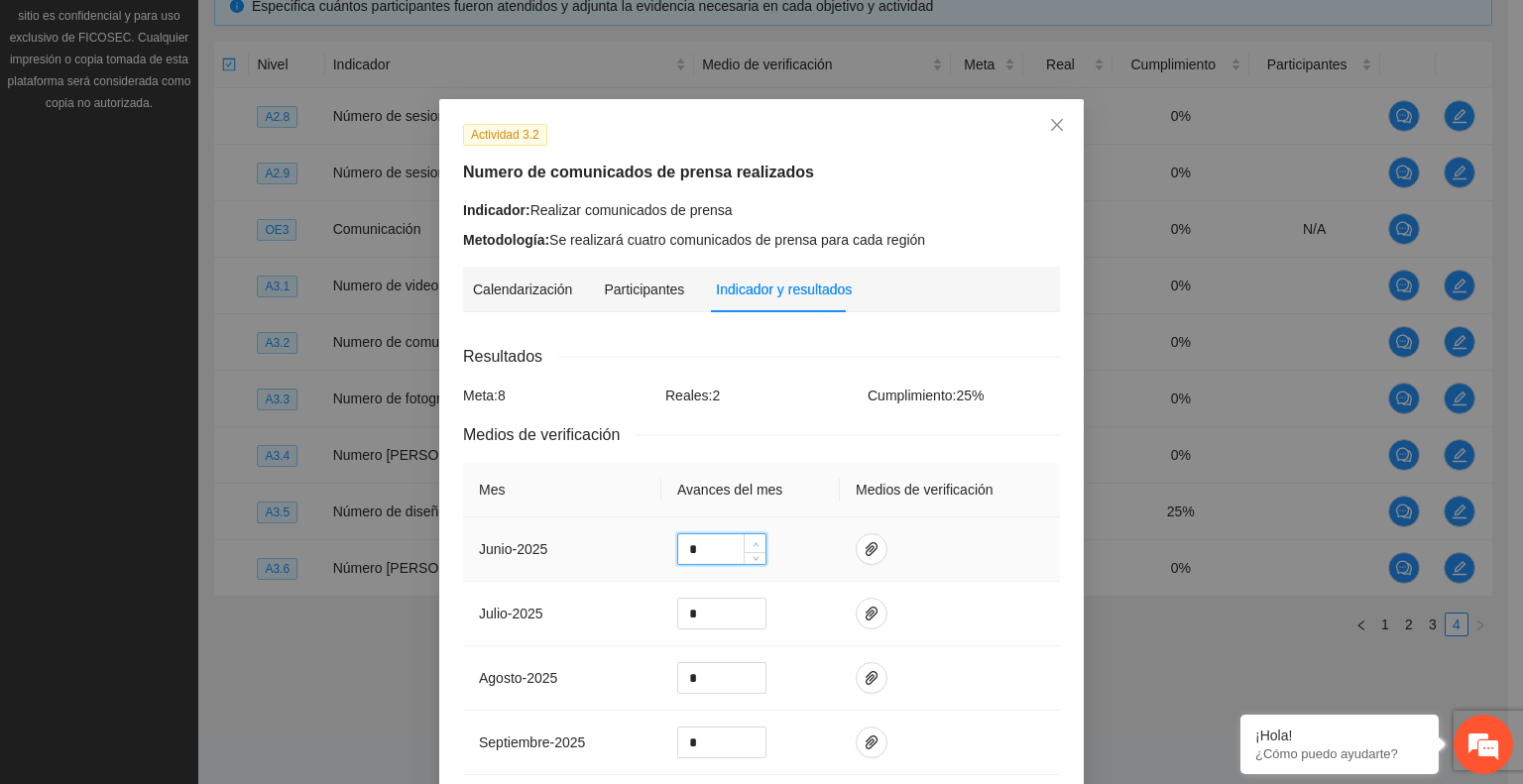 click at bounding box center (755, 543) 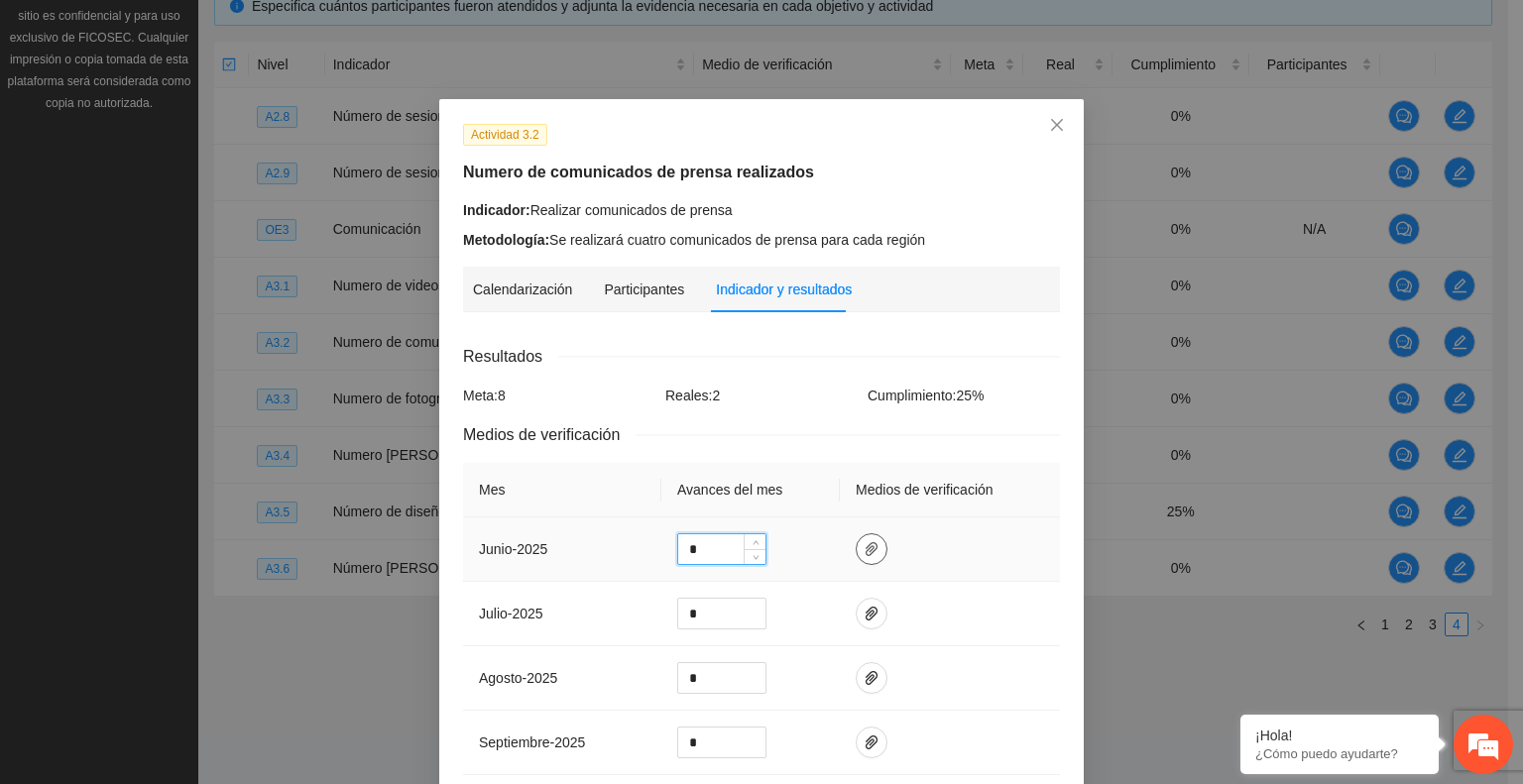click 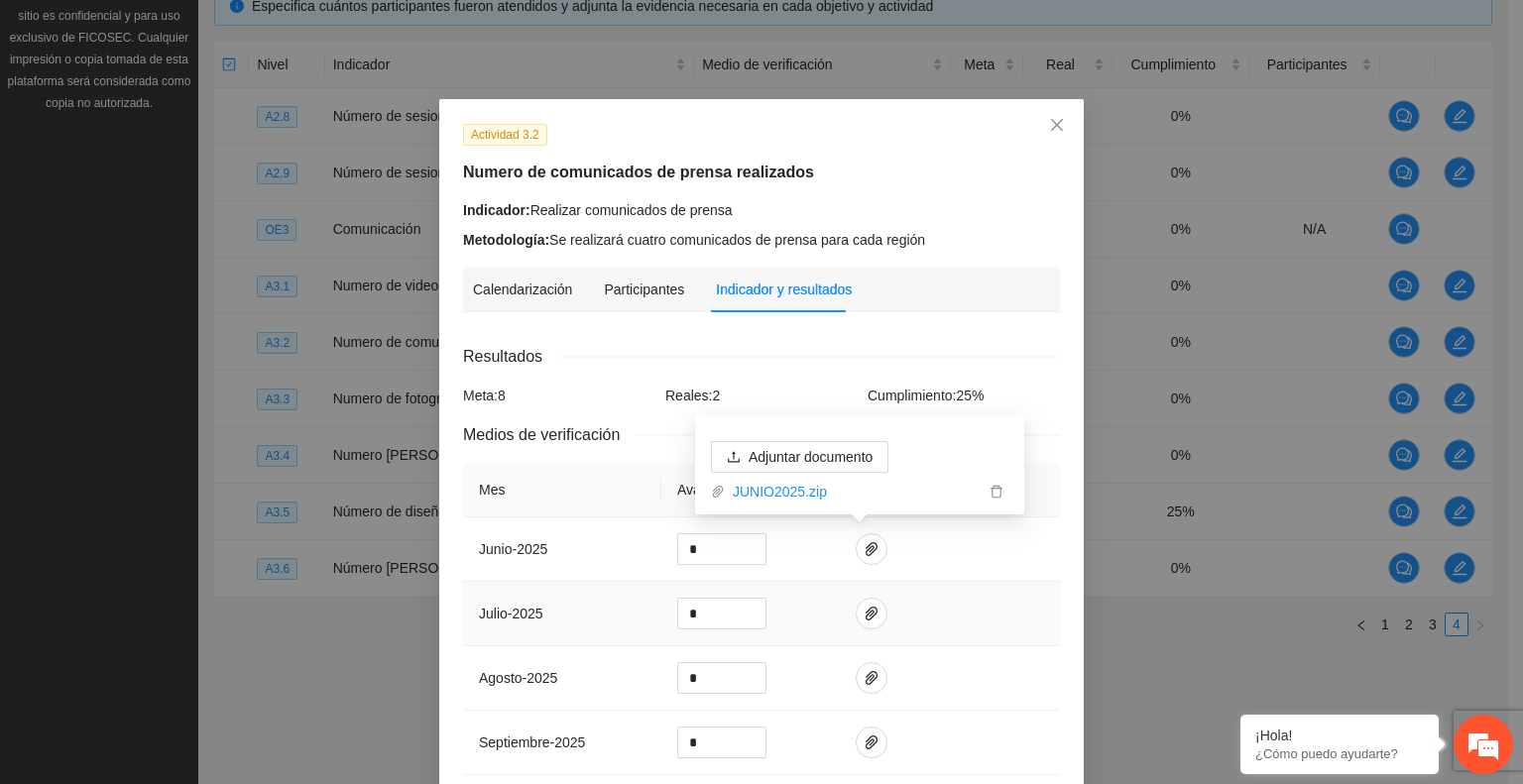 click at bounding box center (950, 614) 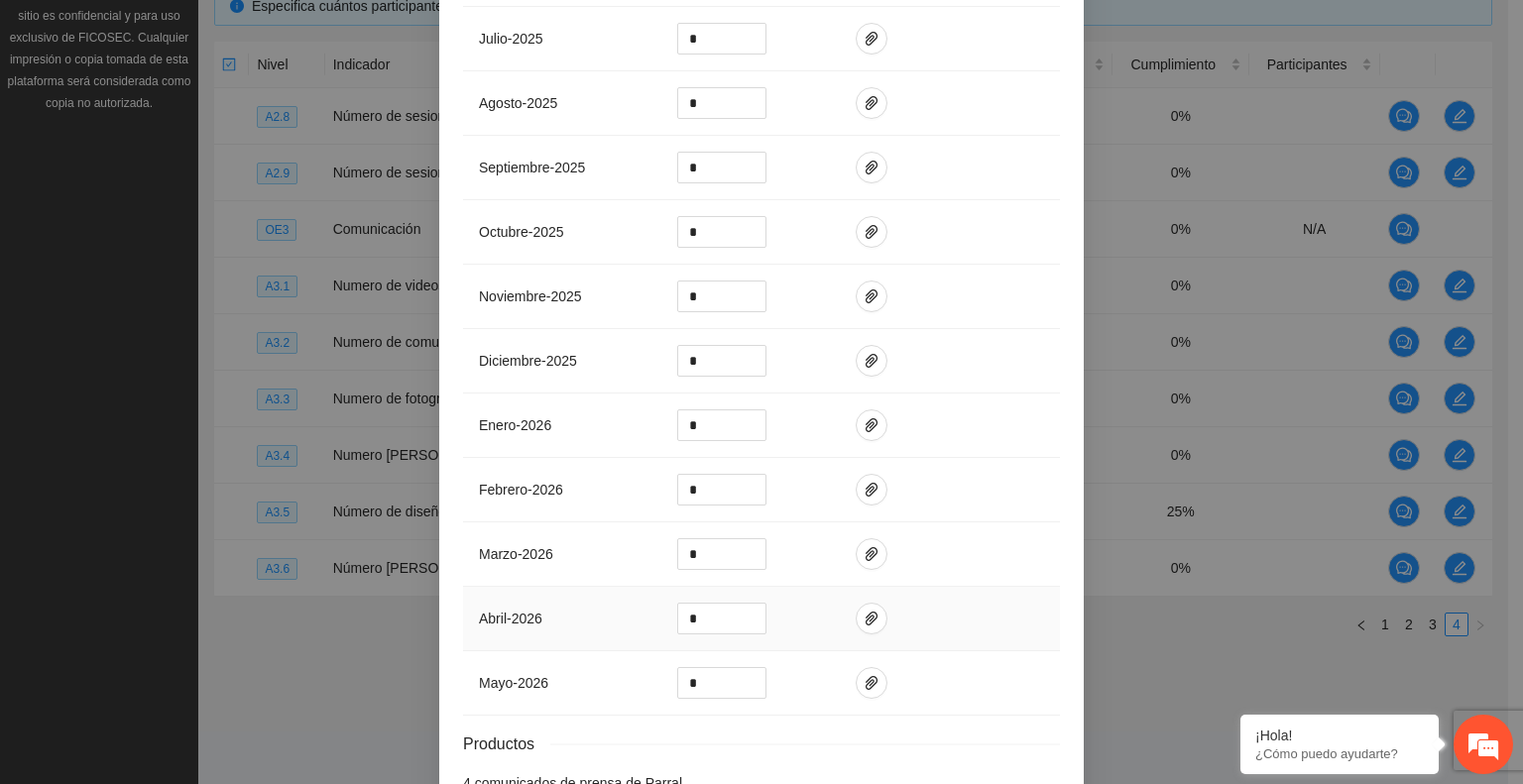 scroll, scrollTop: 718, scrollLeft: 0, axis: vertical 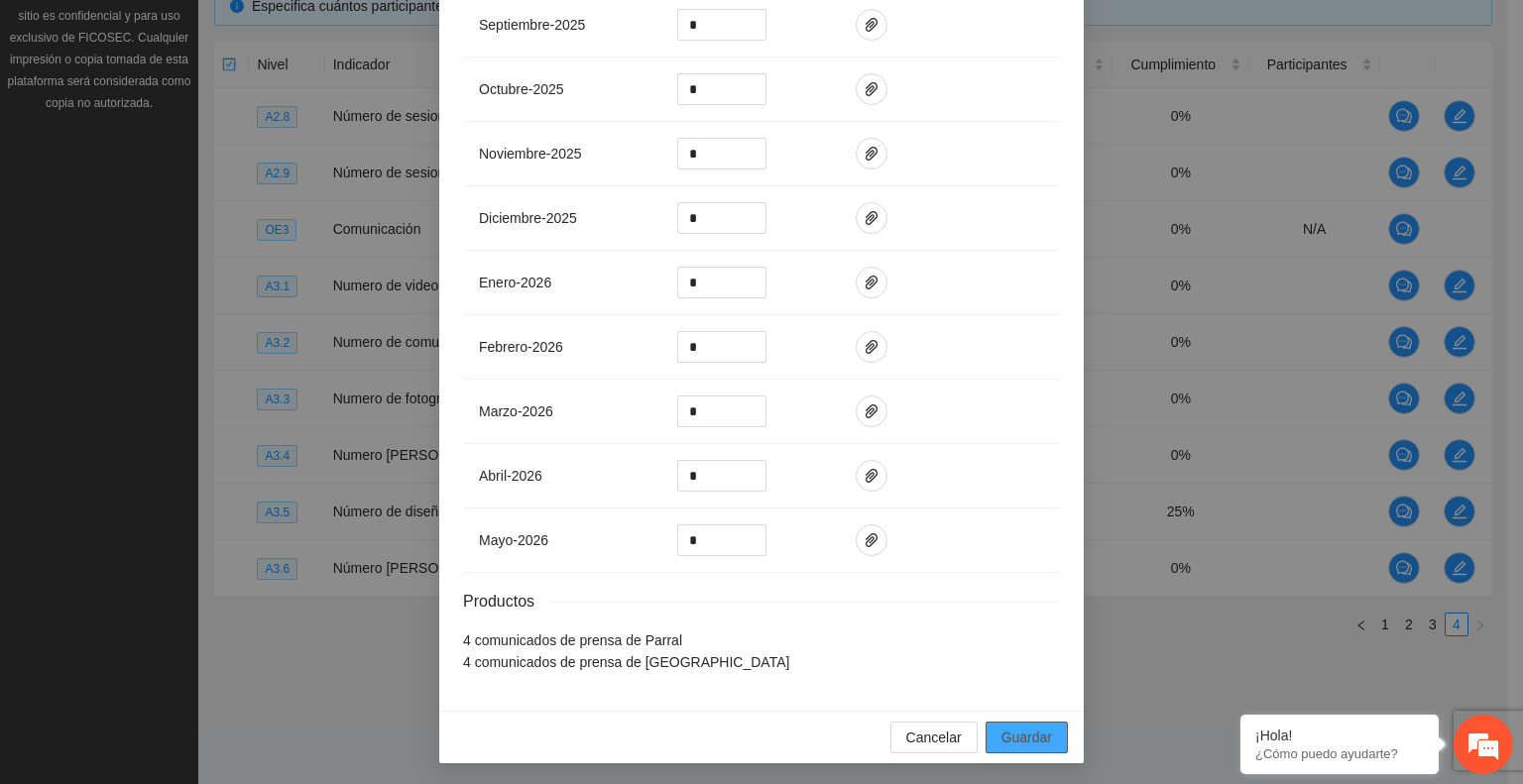 click on "Guardar" at bounding box center (1026, 737) 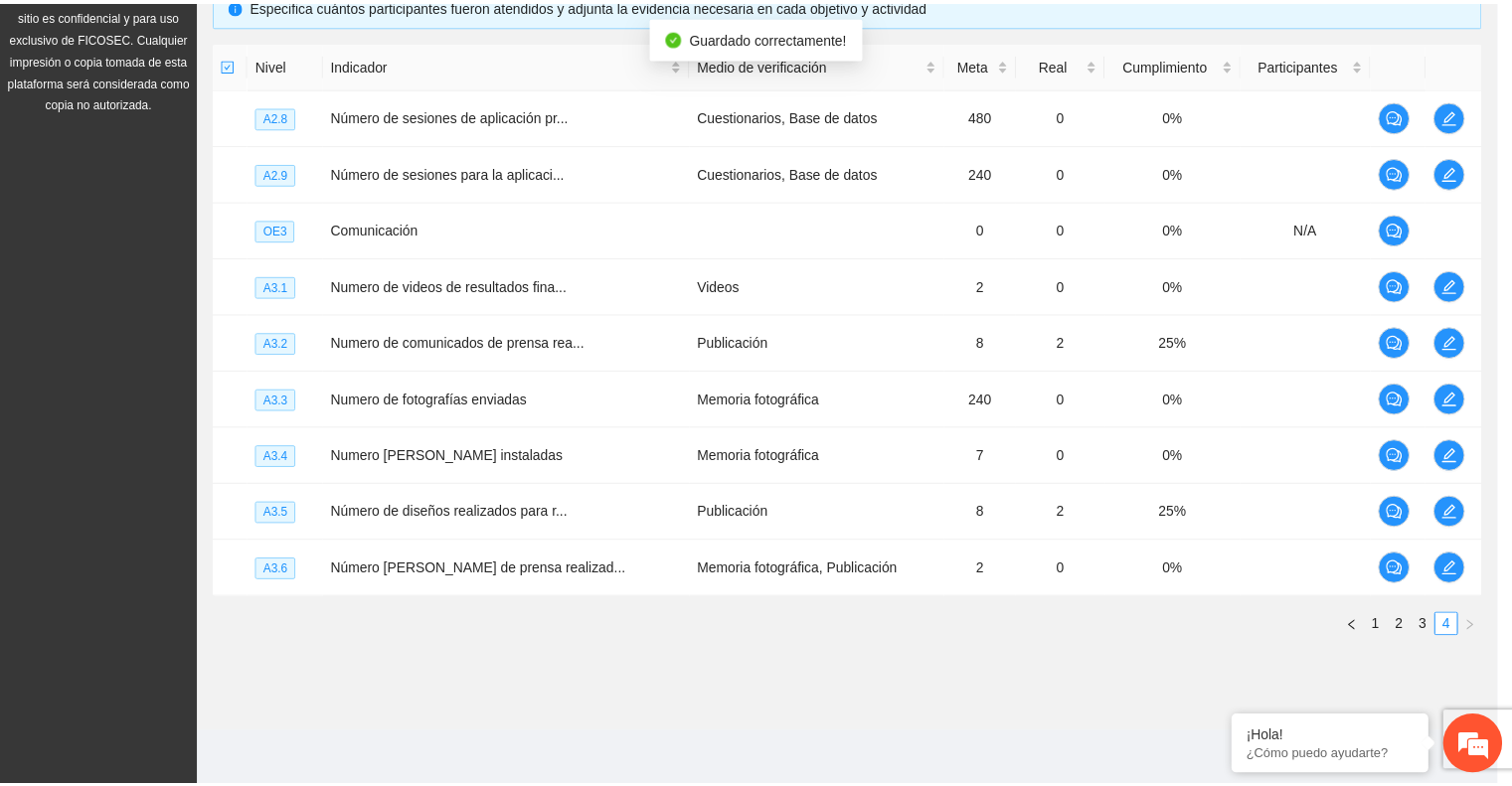 scroll, scrollTop: 620, scrollLeft: 0, axis: vertical 